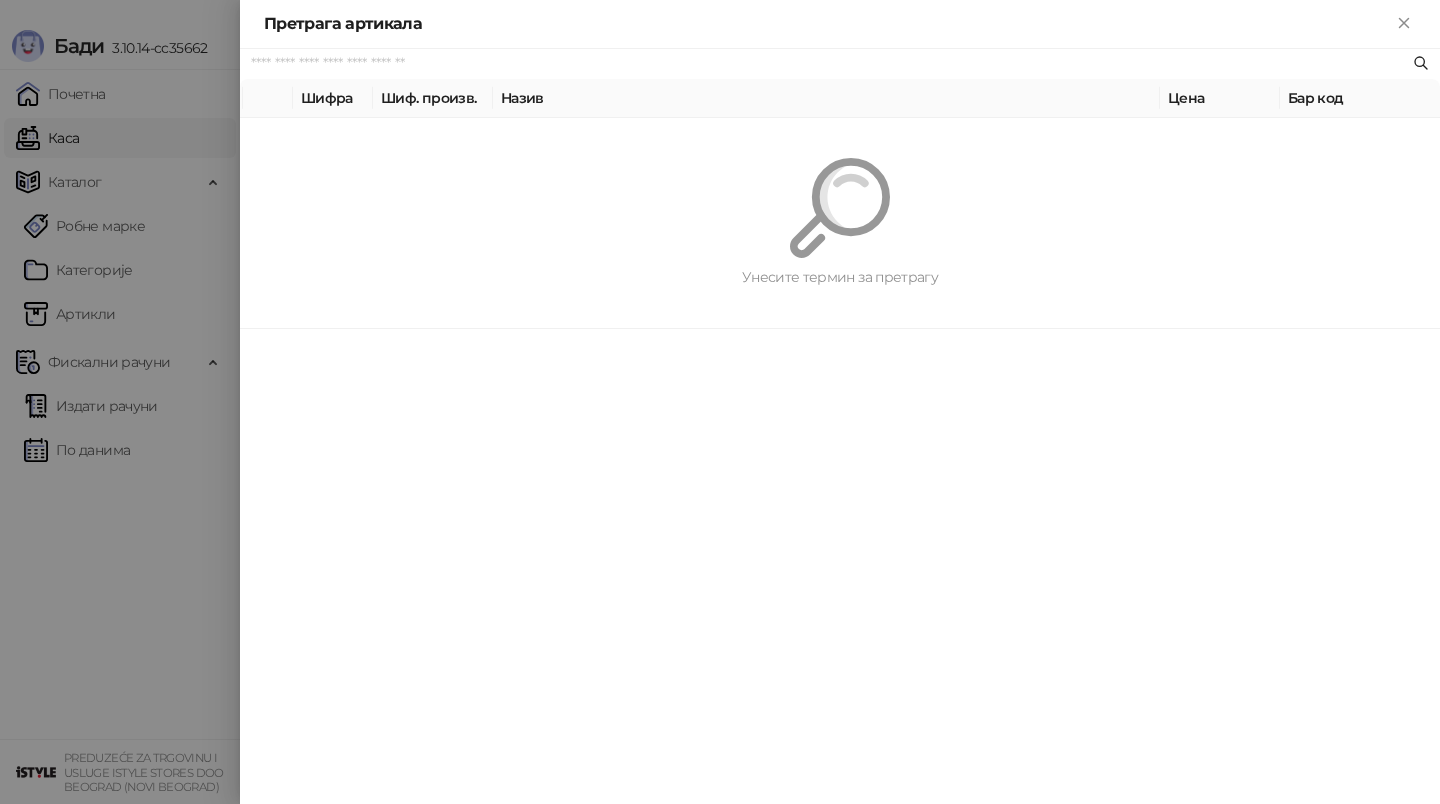 scroll, scrollTop: 0, scrollLeft: 0, axis: both 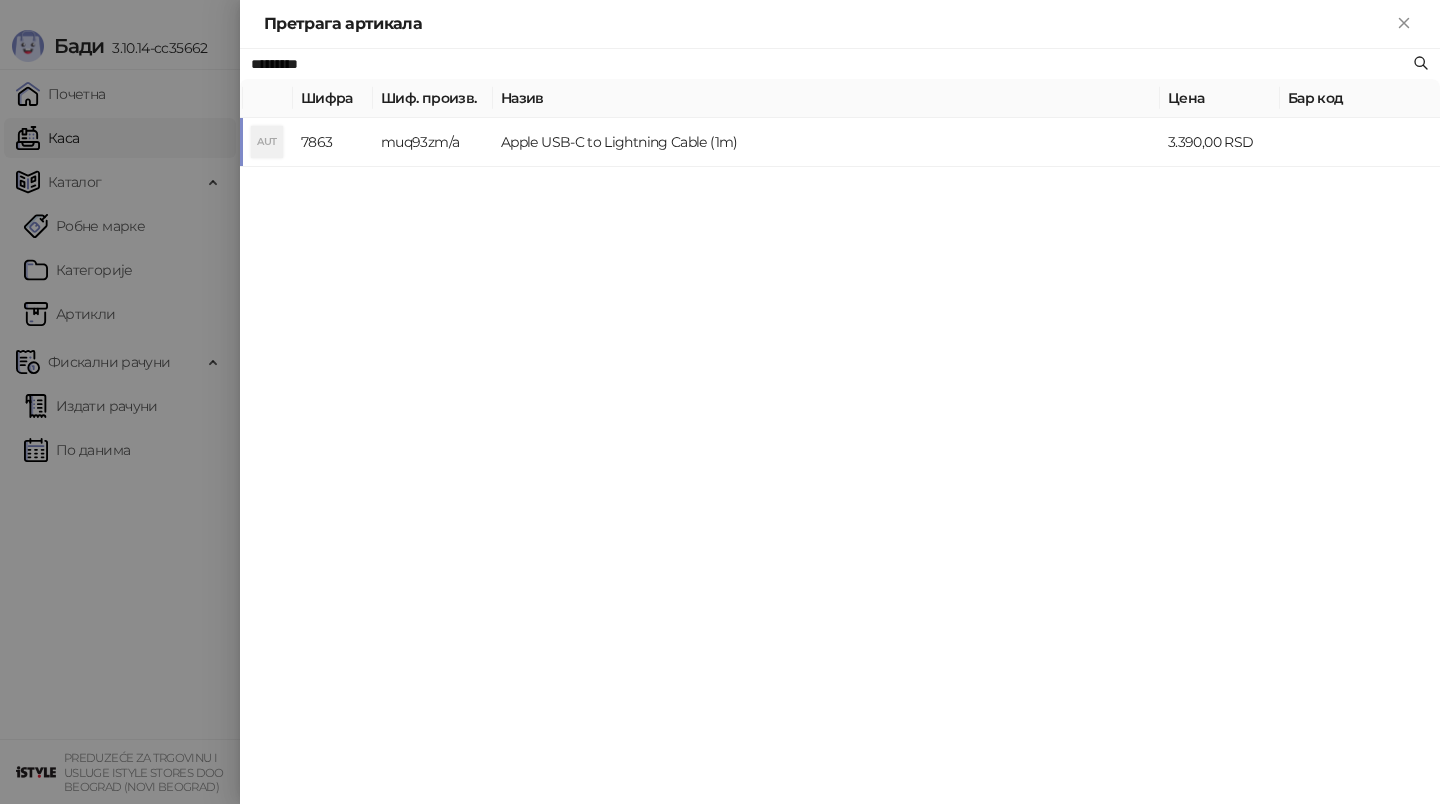 type on "*********" 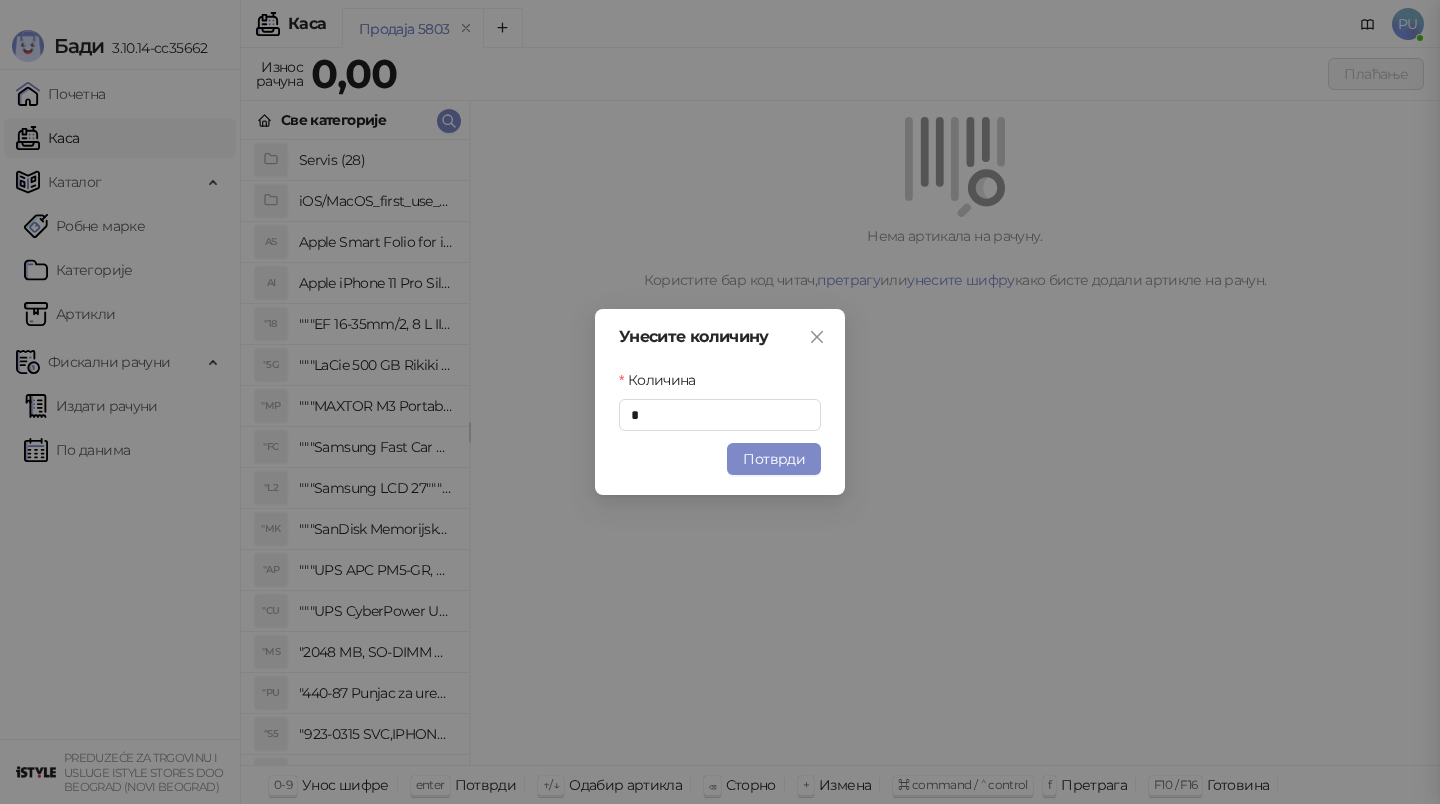 type 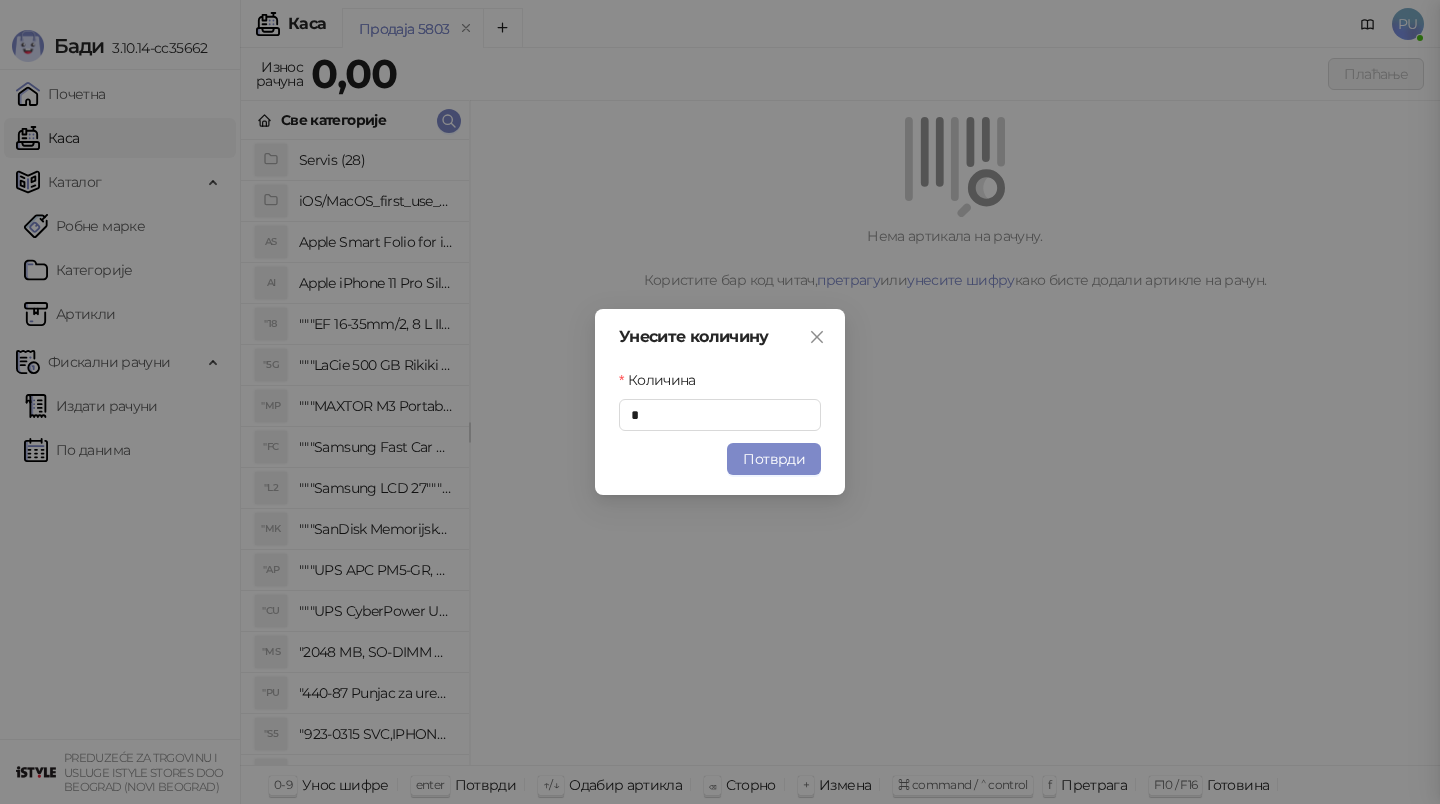 click on "Унесите количину Количина * Потврди" at bounding box center [720, 402] 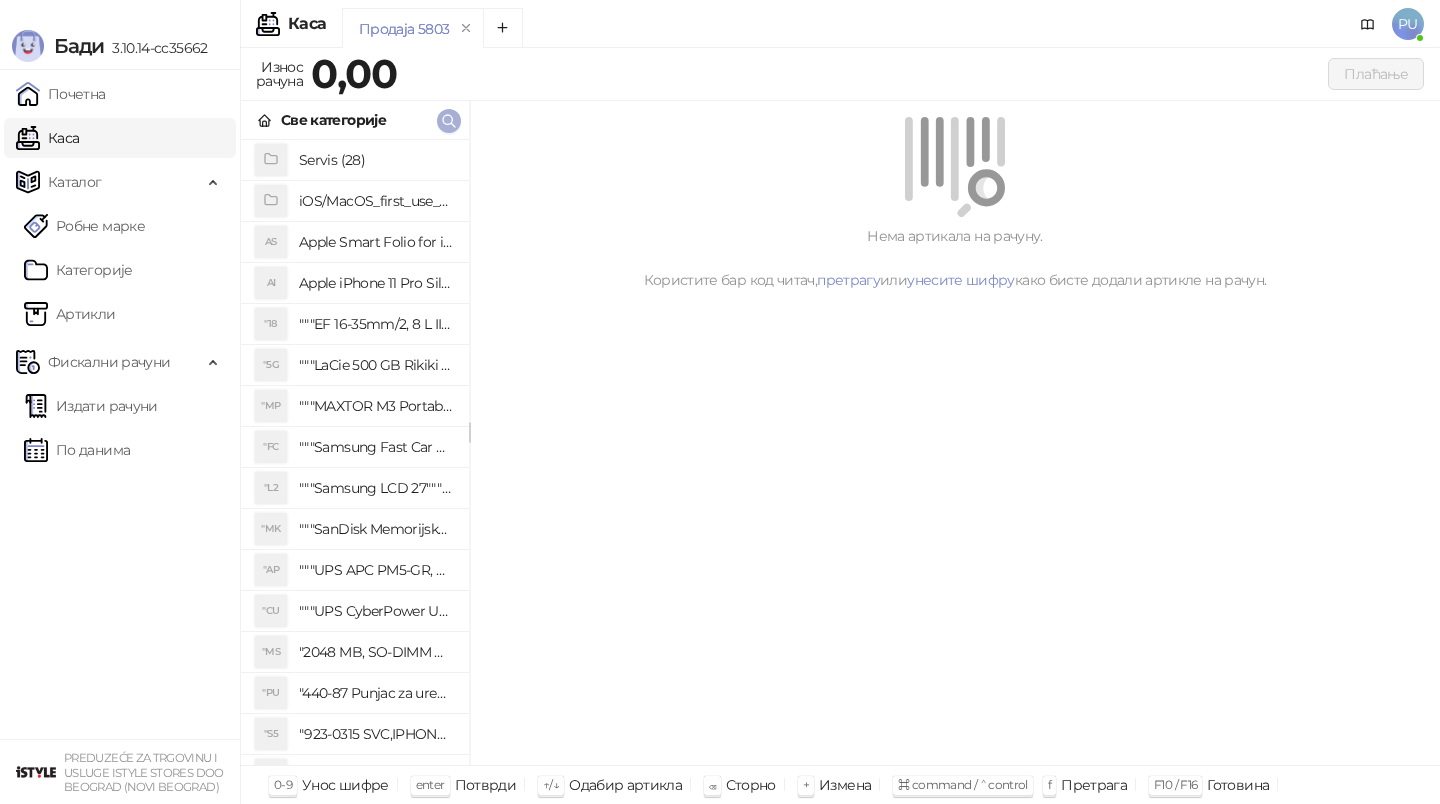 click at bounding box center [449, 121] 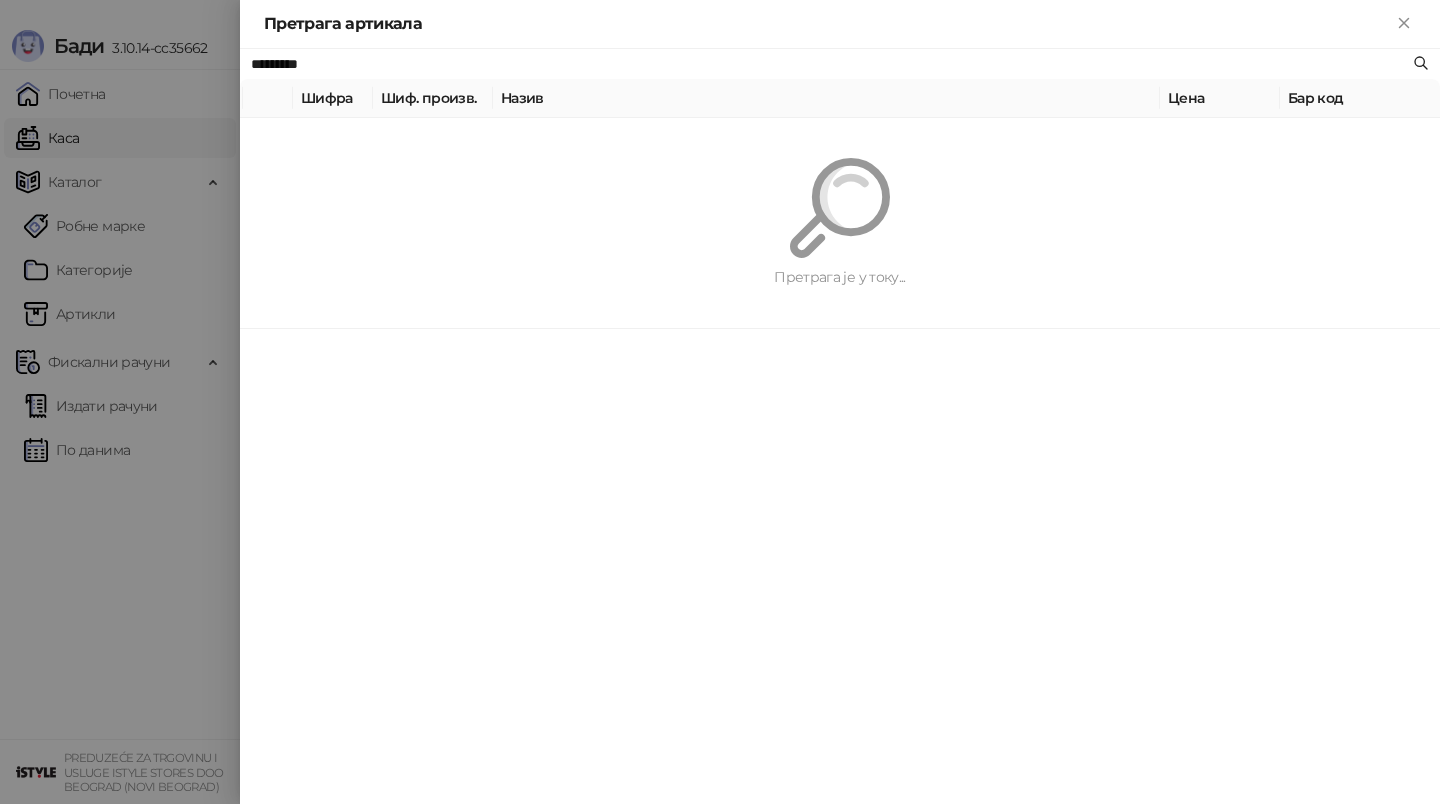 click at bounding box center (720, 402) 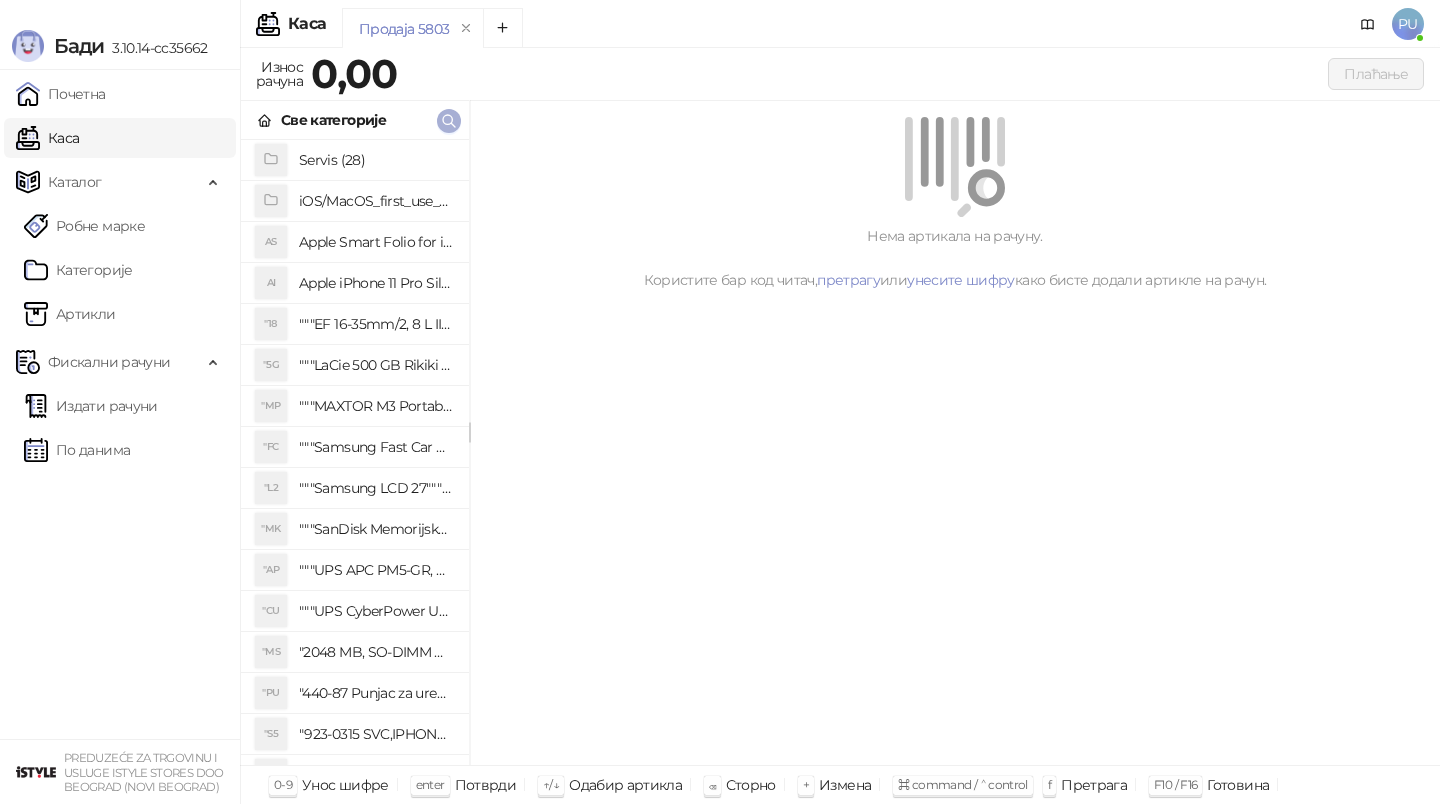 click 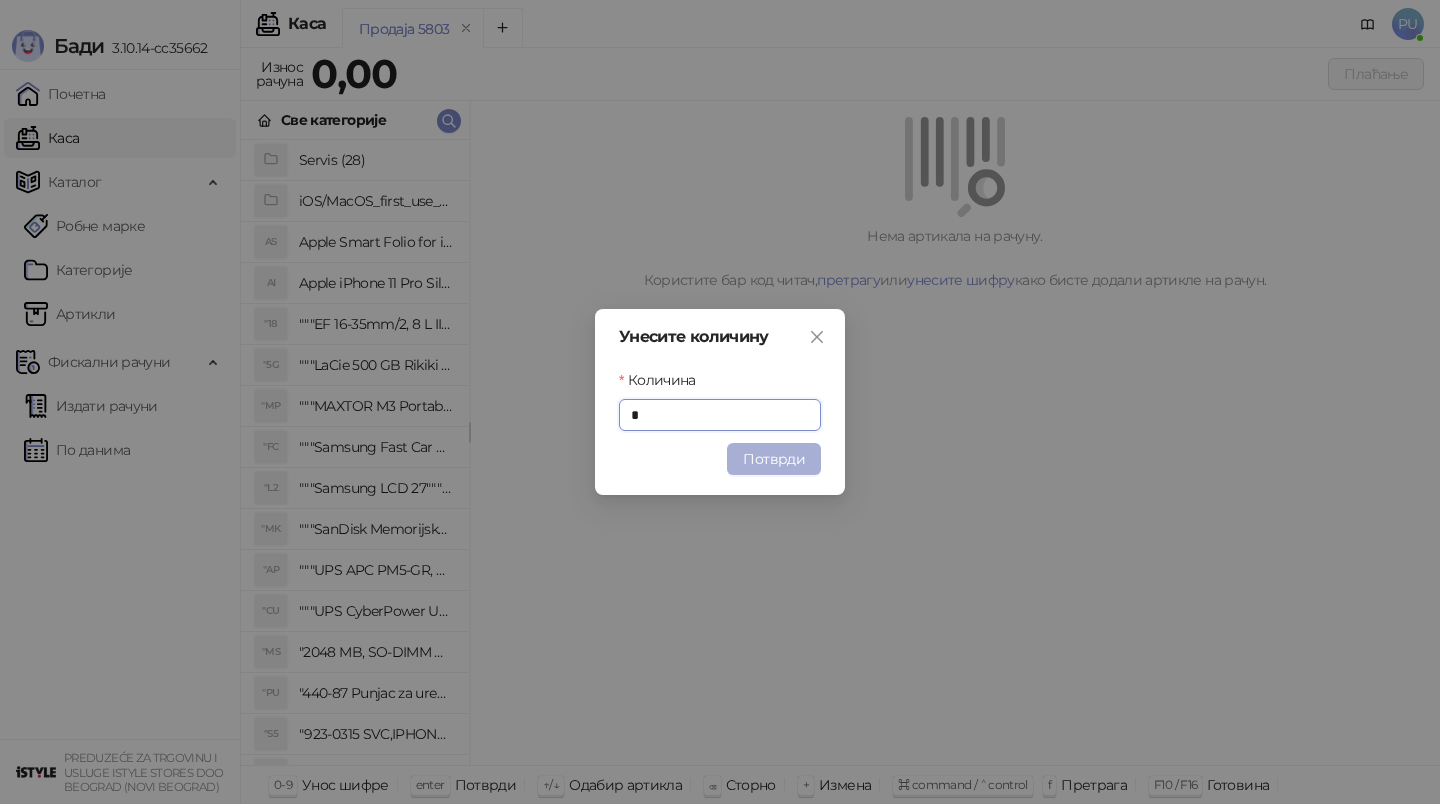 click on "Потврди" at bounding box center (774, 459) 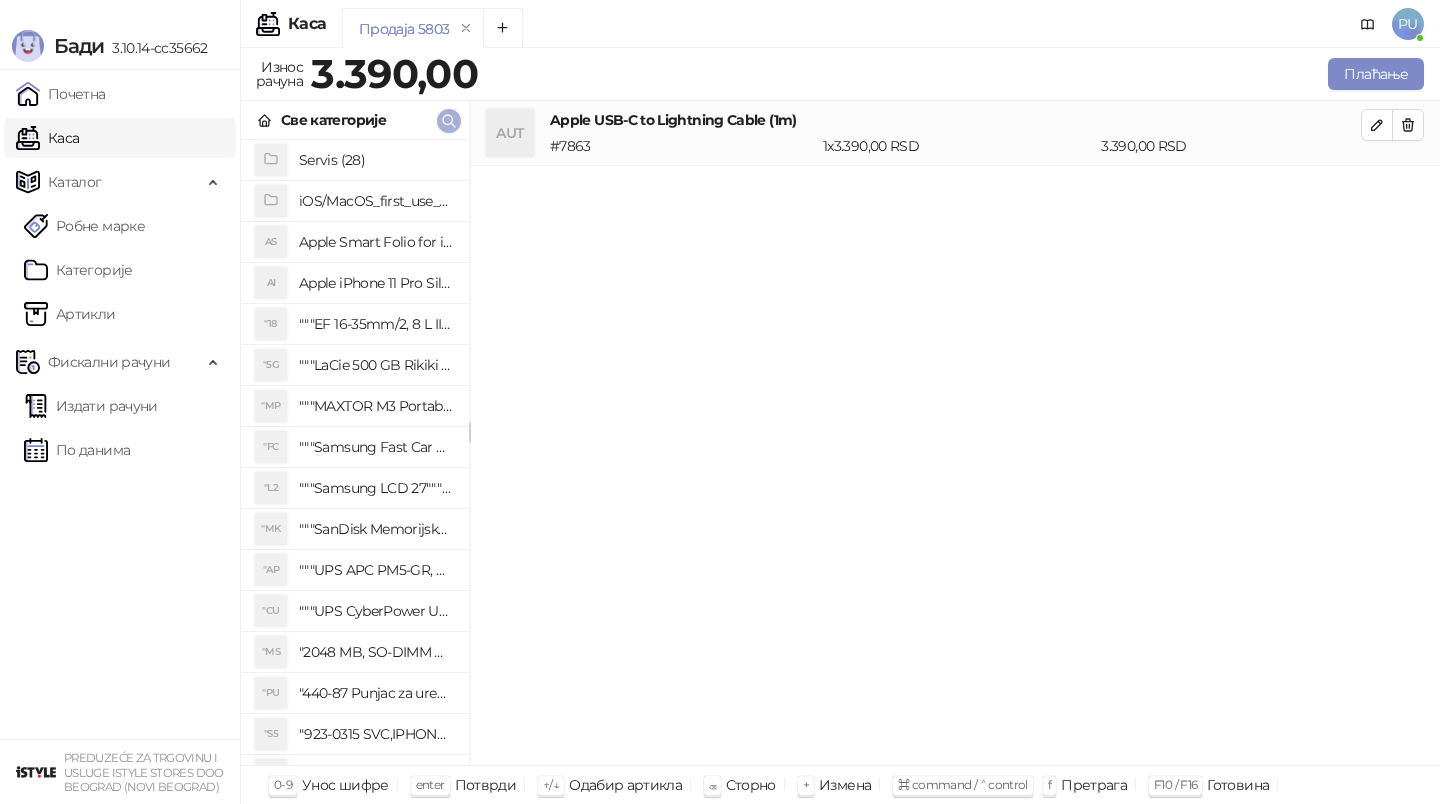 click 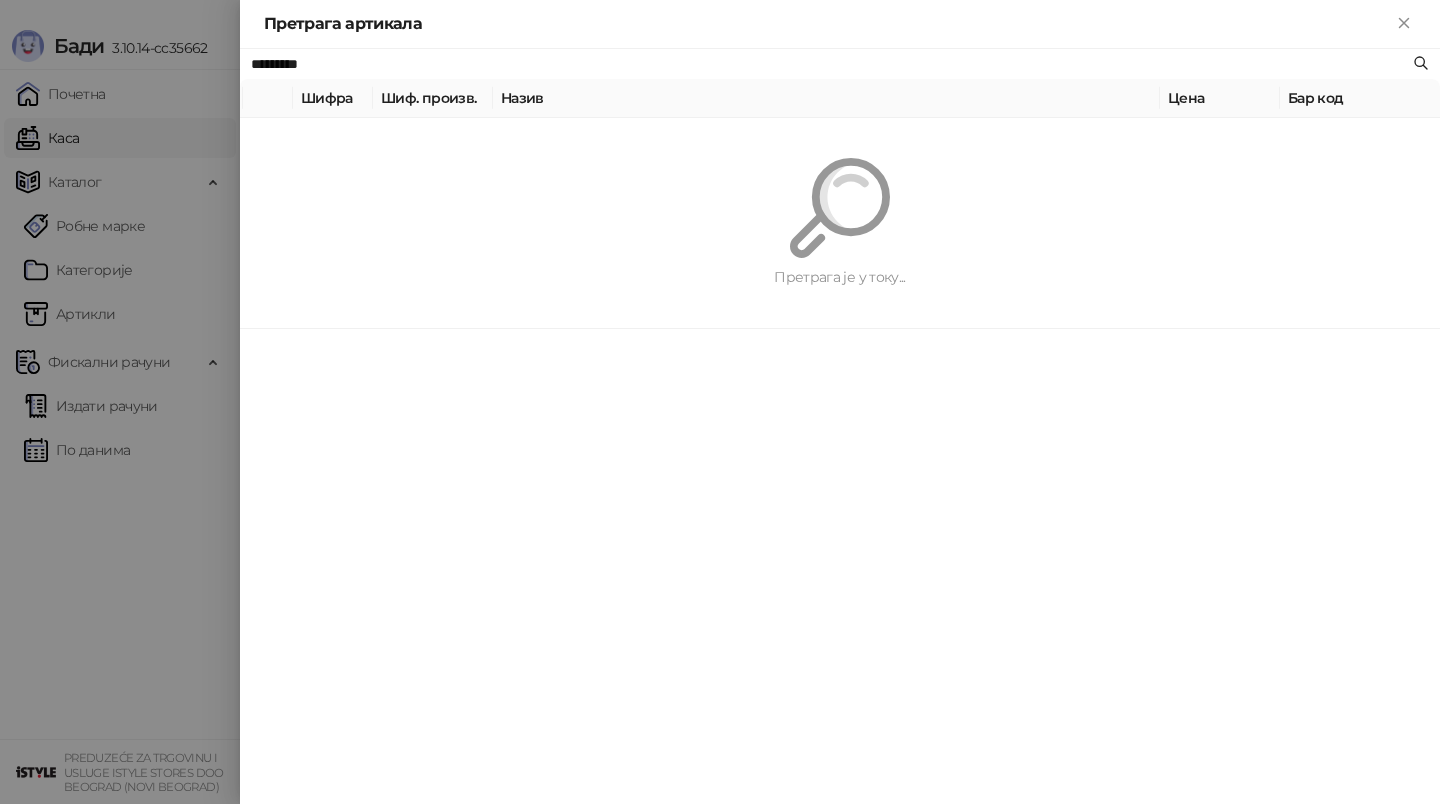 paste on "**********" 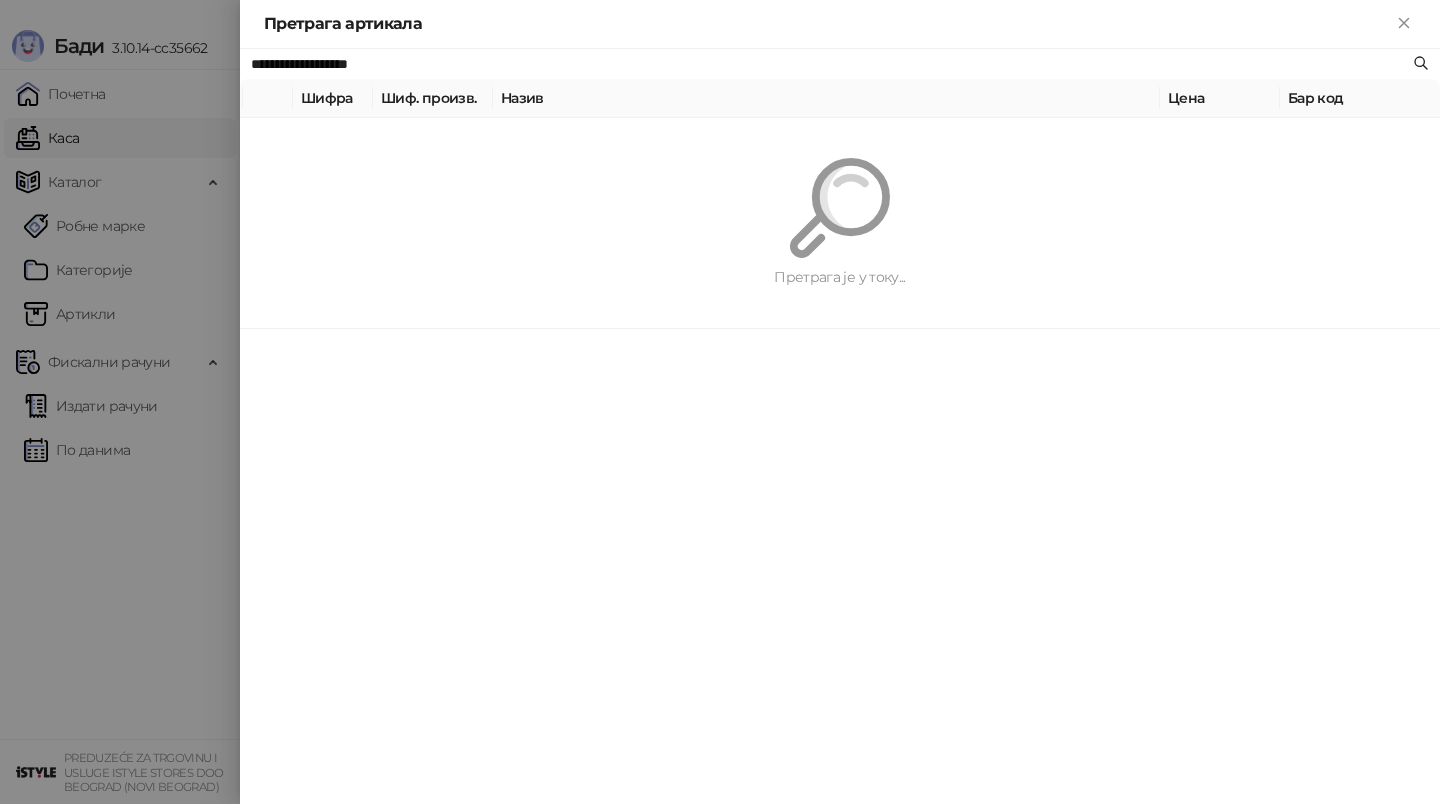 type on "**********" 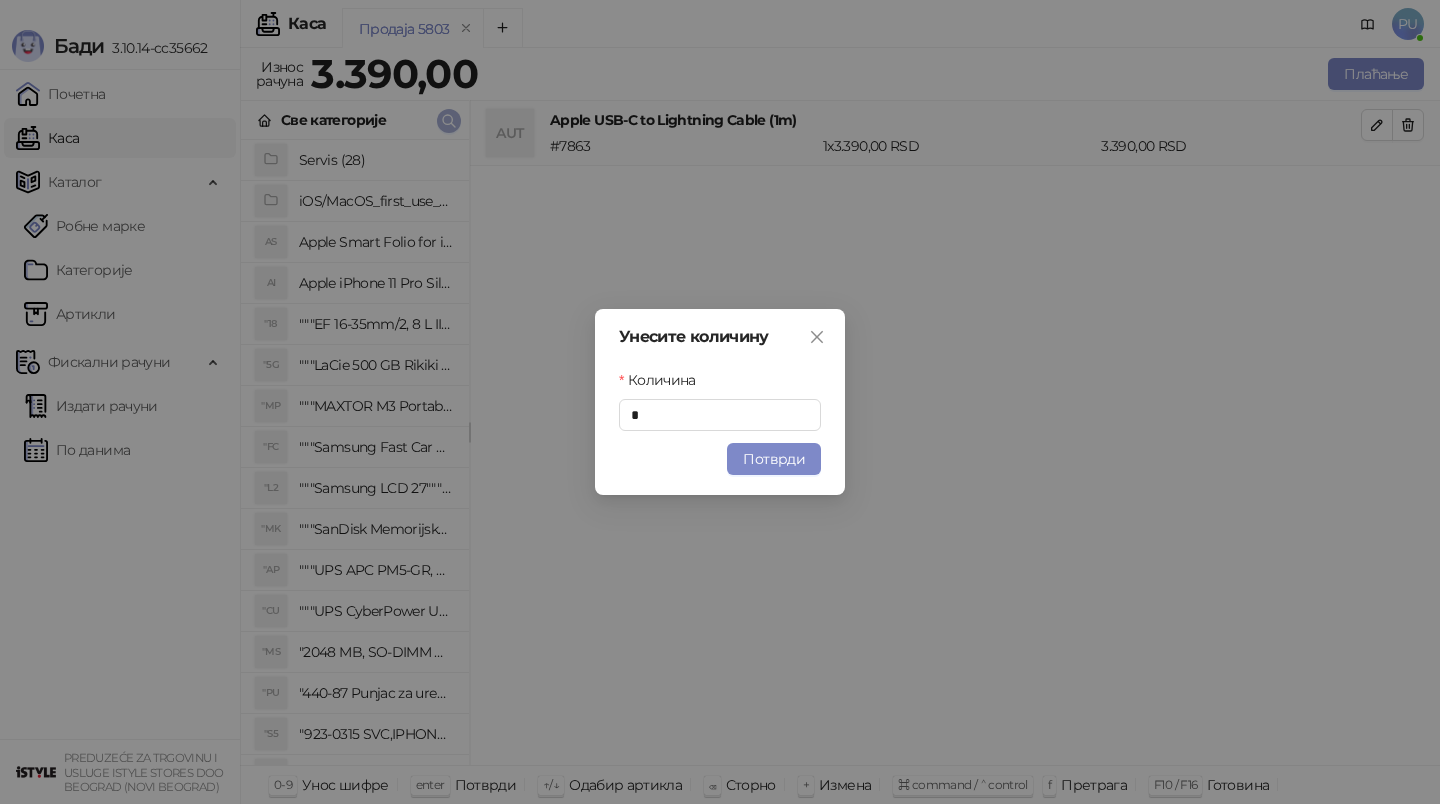 click at bounding box center [449, 121] 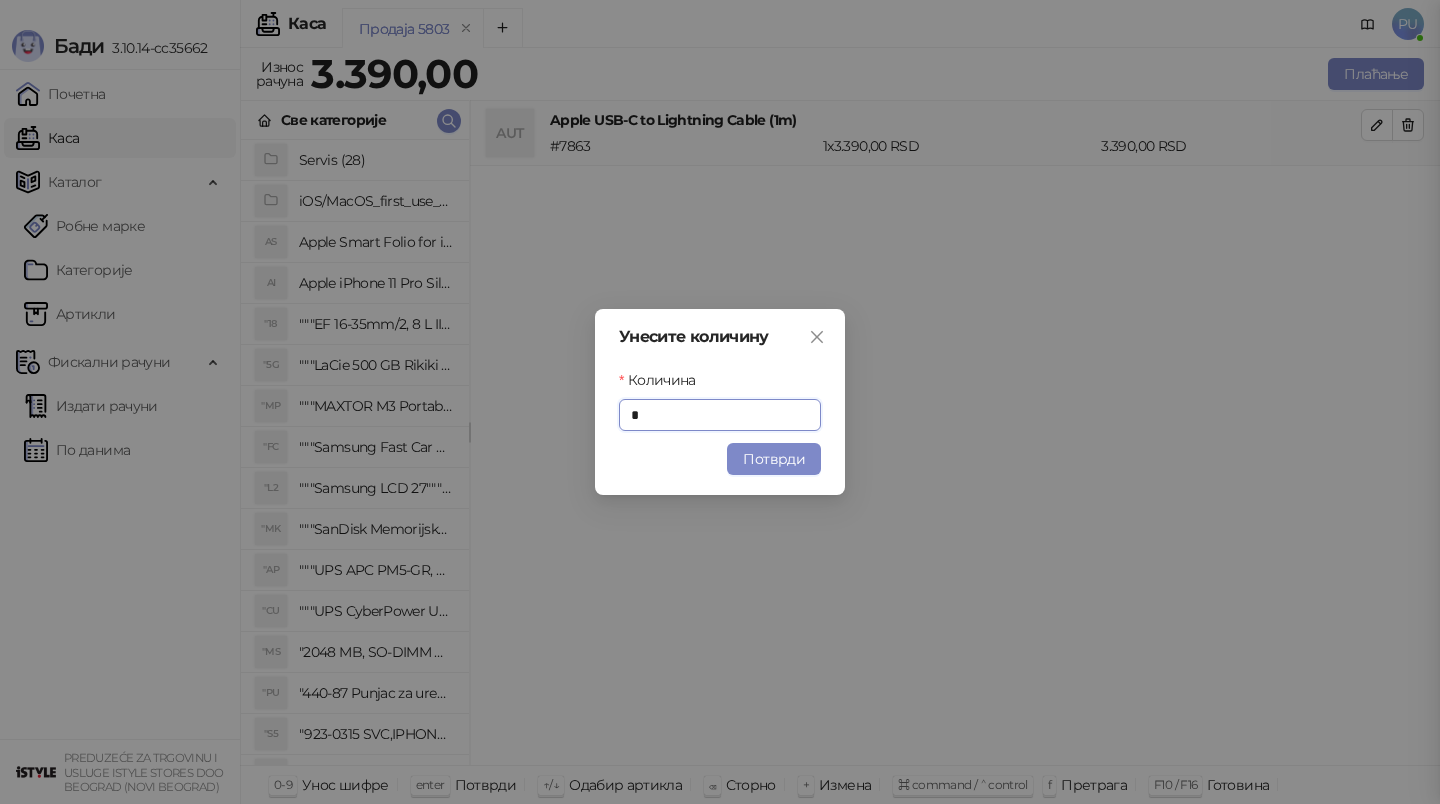 drag, startPoint x: 1028, startPoint y: 346, endPoint x: 1177, endPoint y: 652, distance: 340.34836 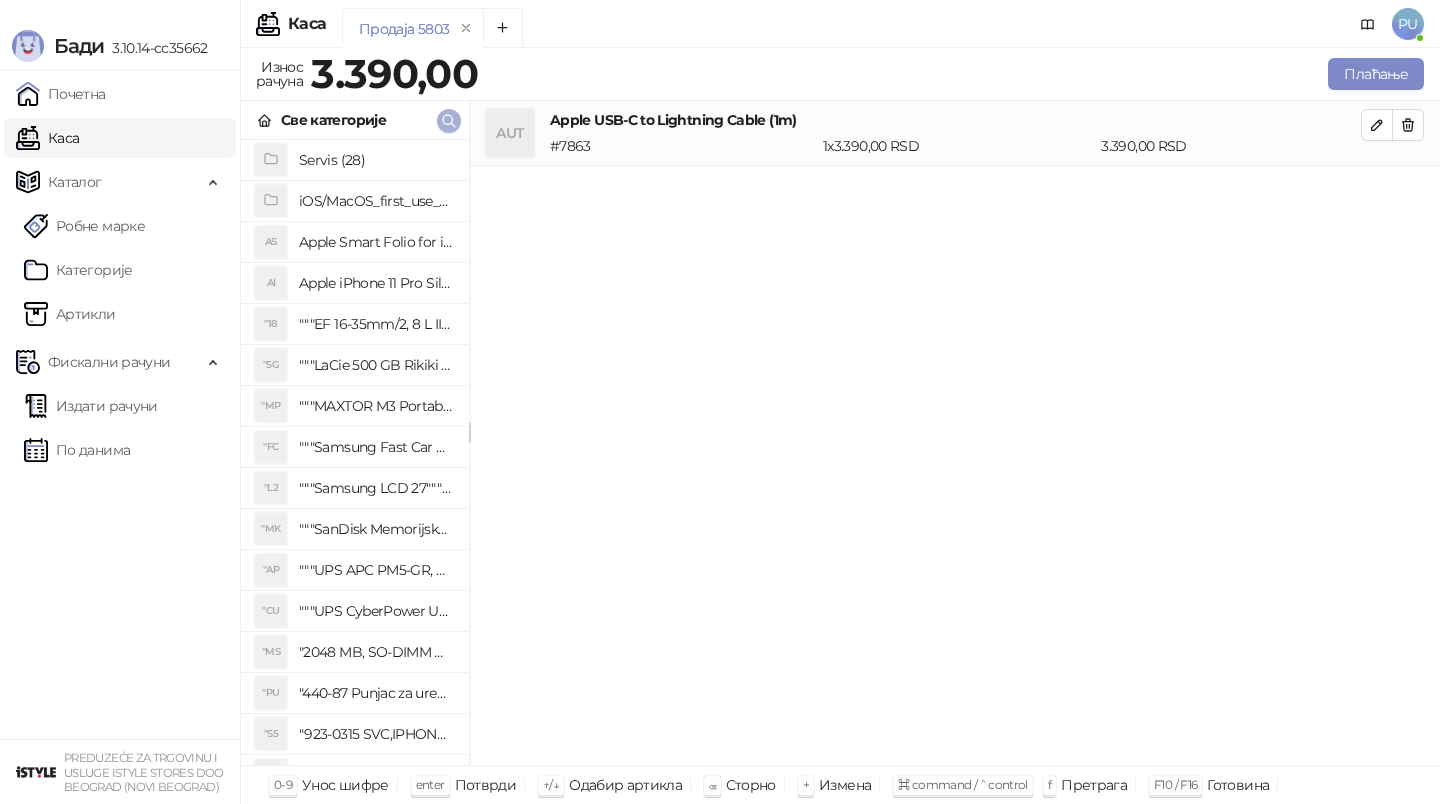 click 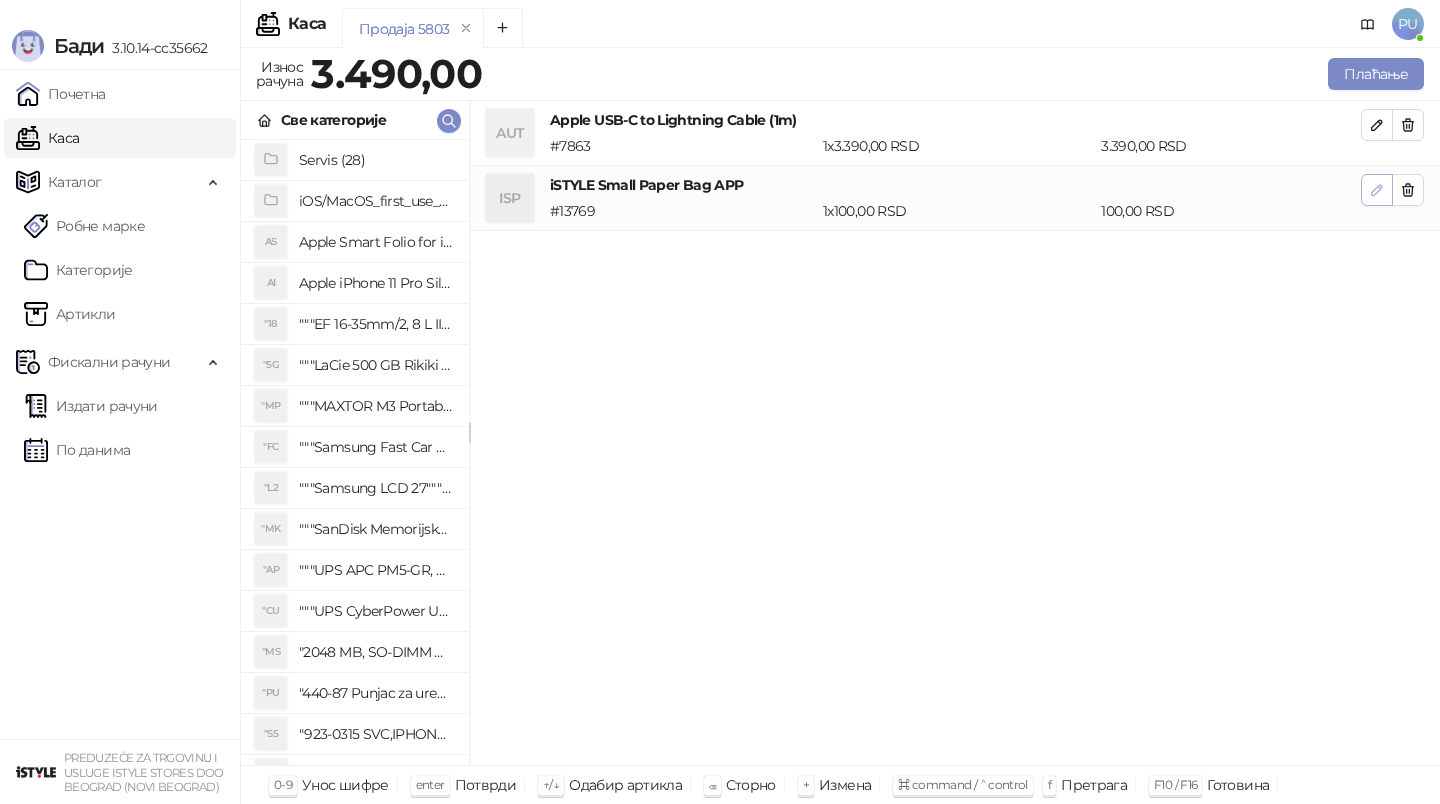 click at bounding box center (1377, 190) 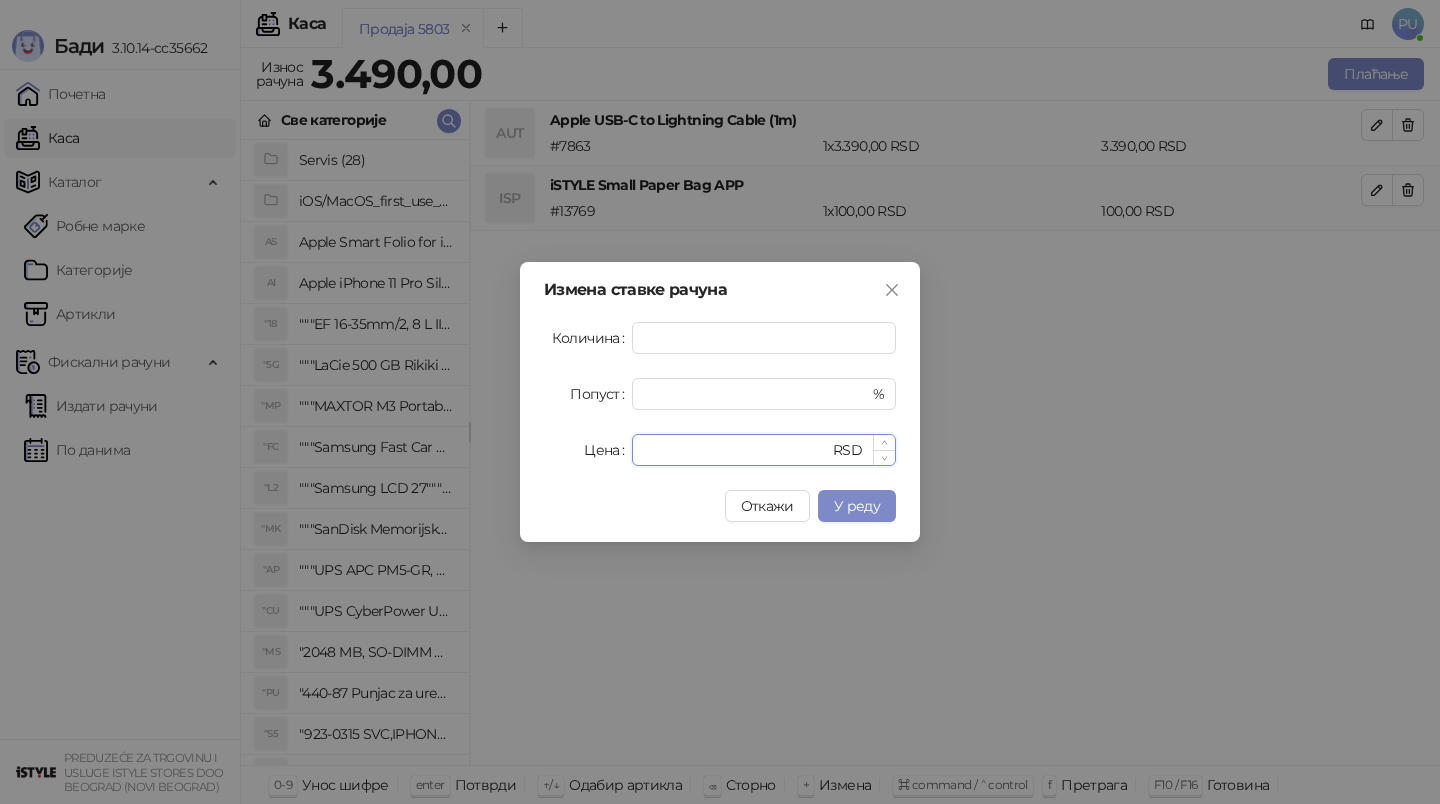 click on "***" at bounding box center [736, 450] 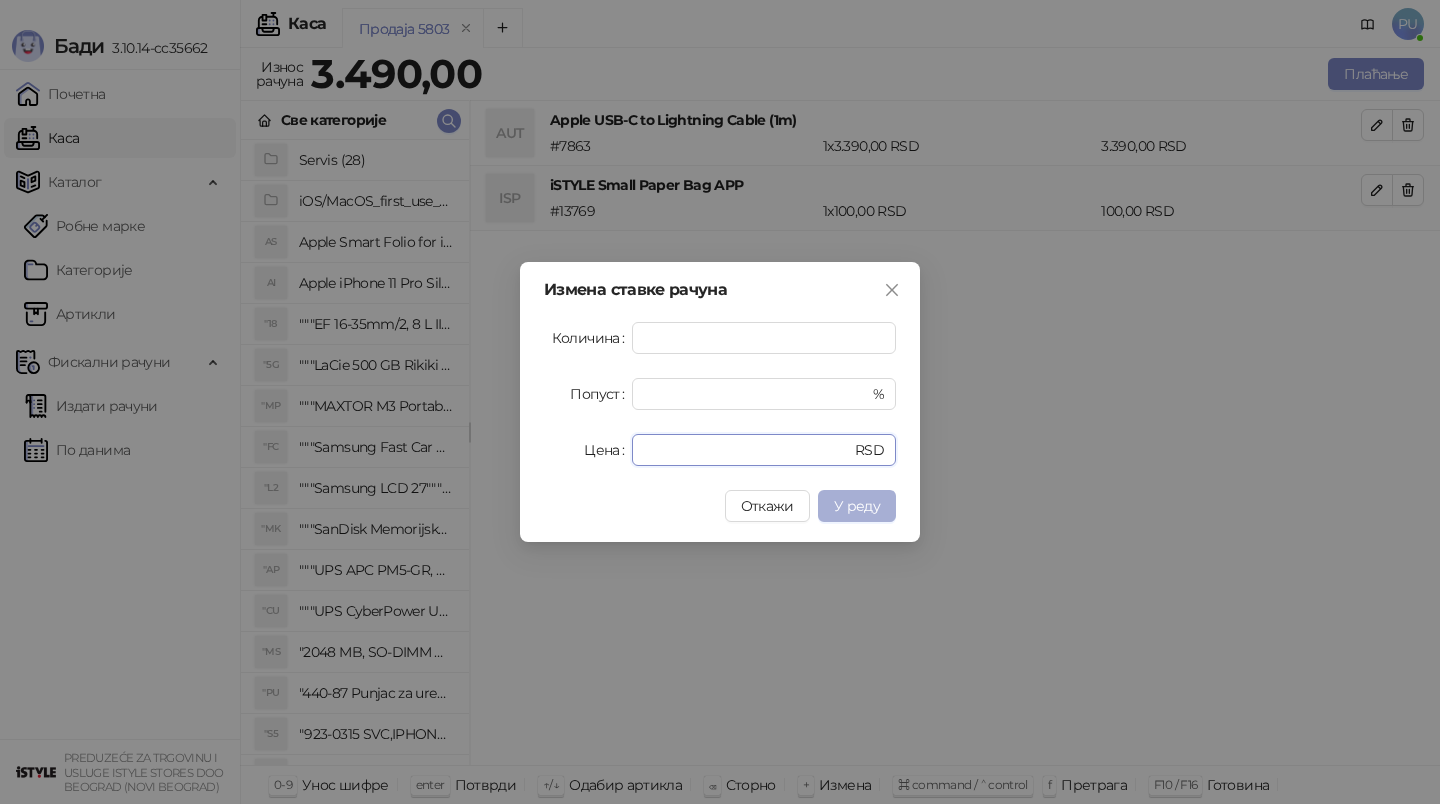 type on "**" 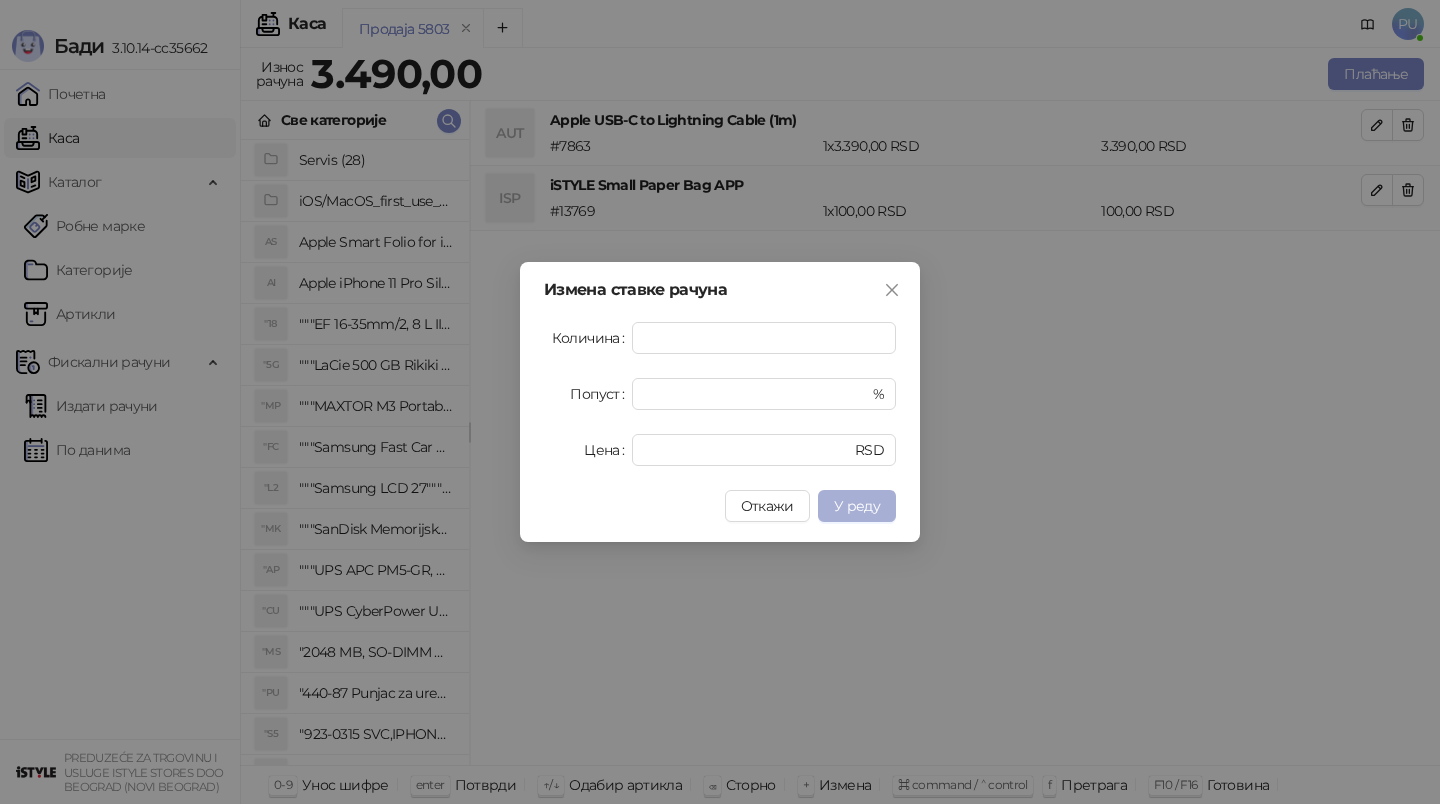 click on "У реду" at bounding box center [857, 506] 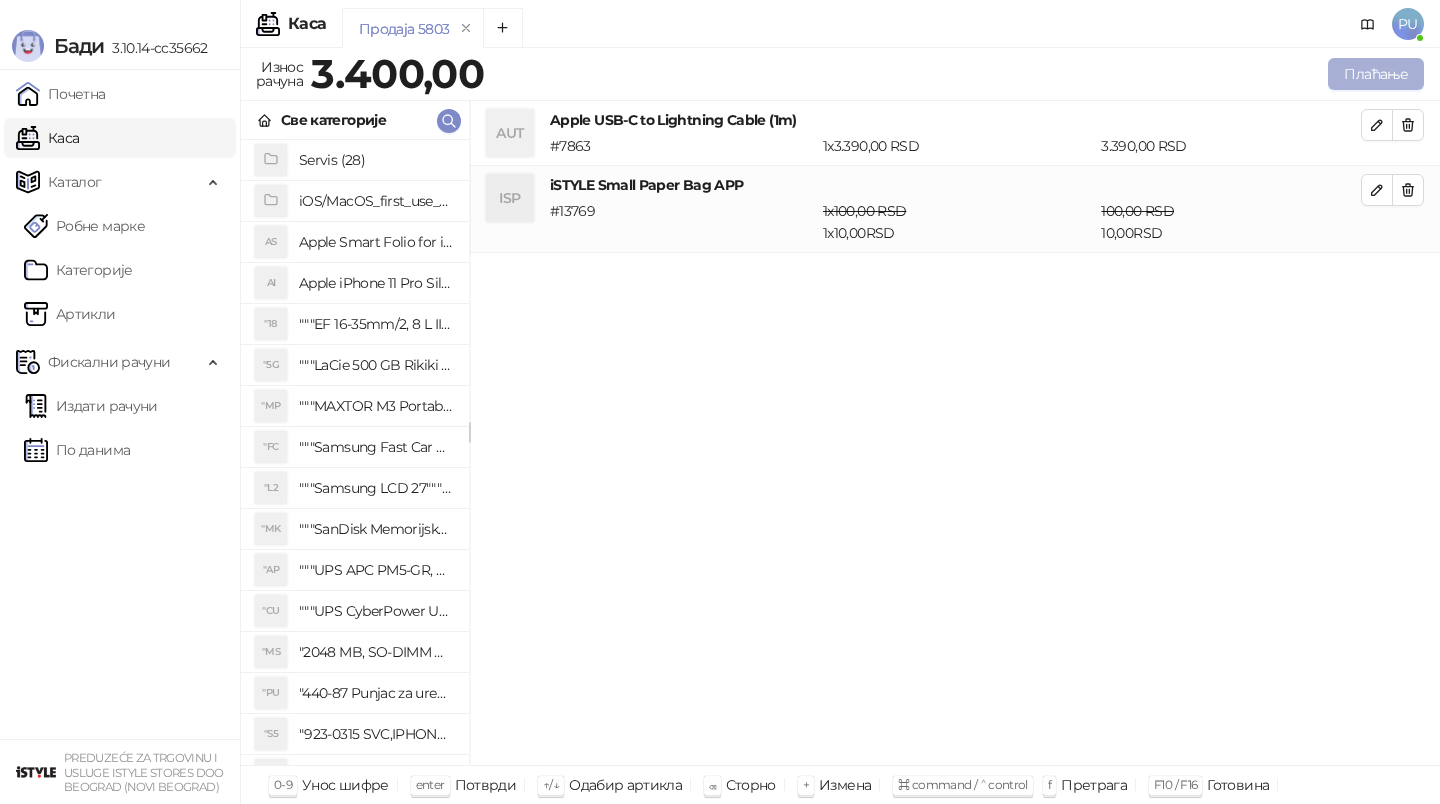 click on "Плаћање" at bounding box center (1376, 74) 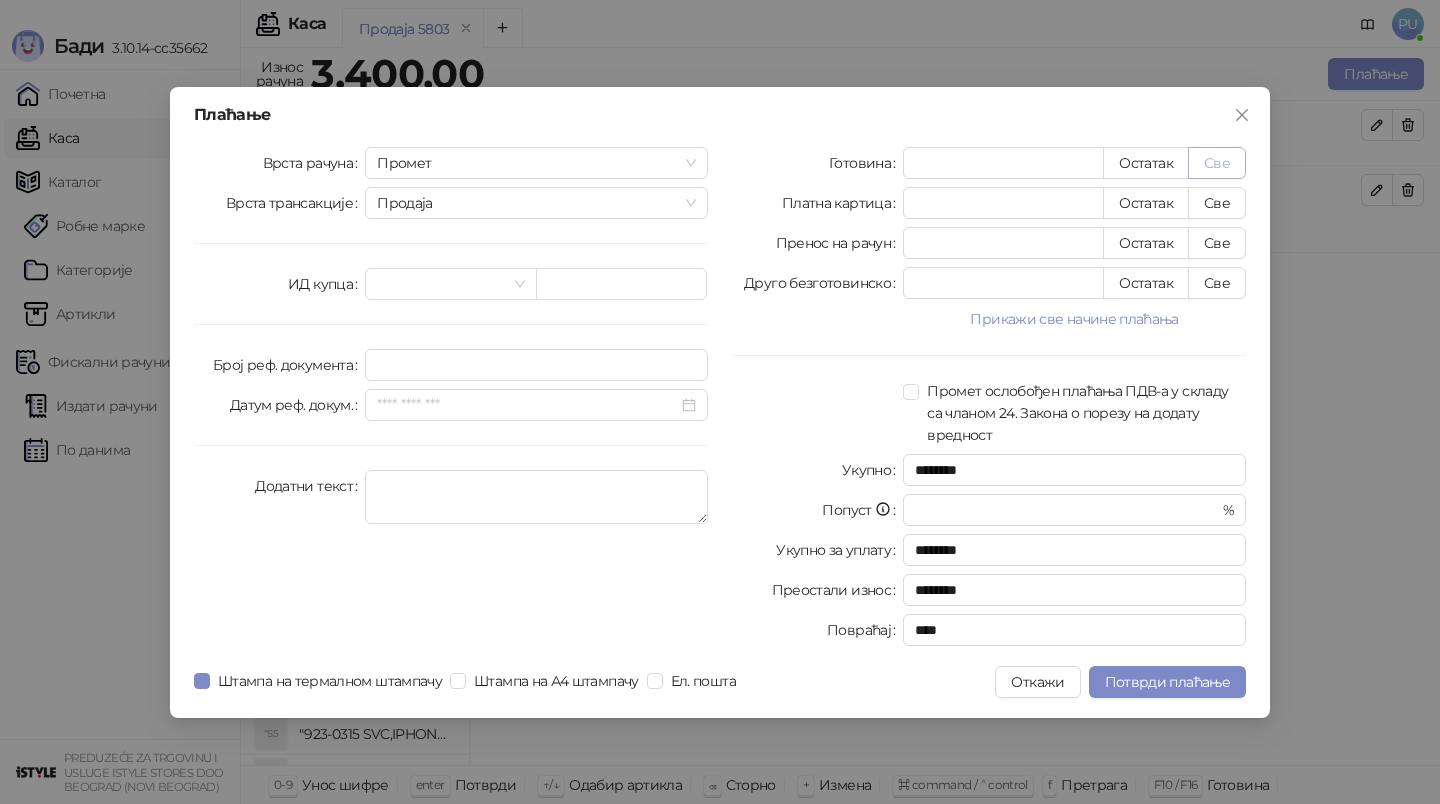 click on "Све" at bounding box center [1217, 163] 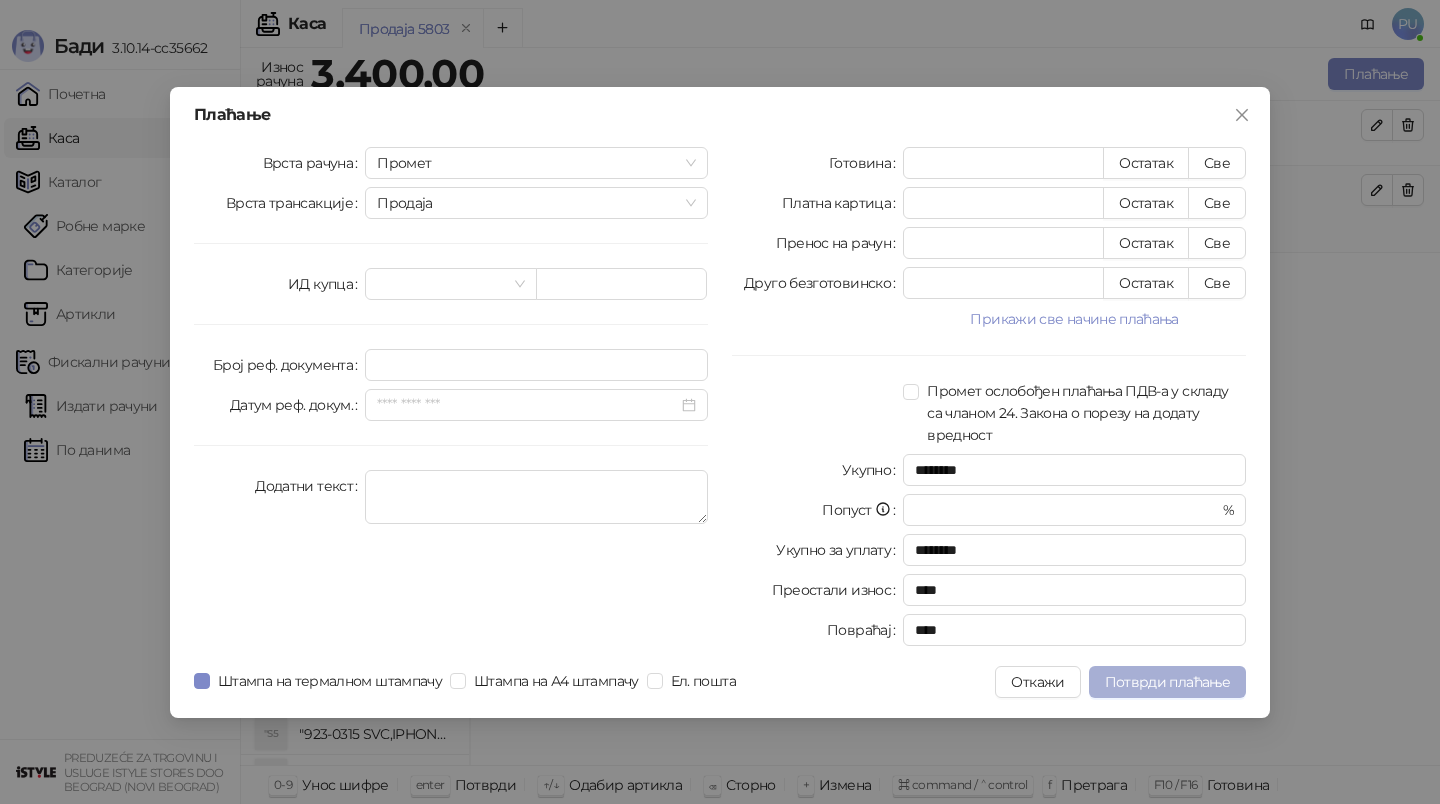 click on "Потврди плаћање" at bounding box center [1167, 682] 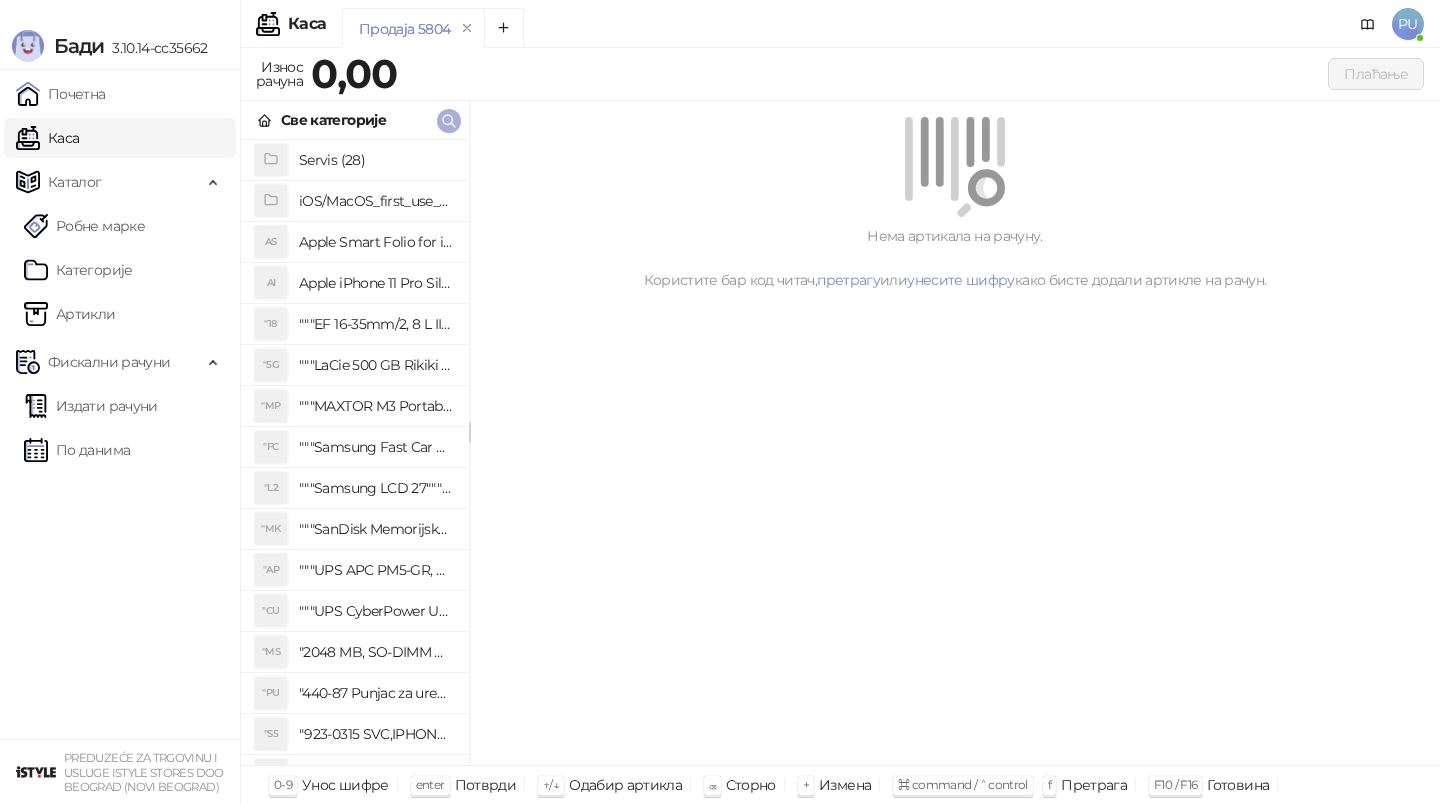 click 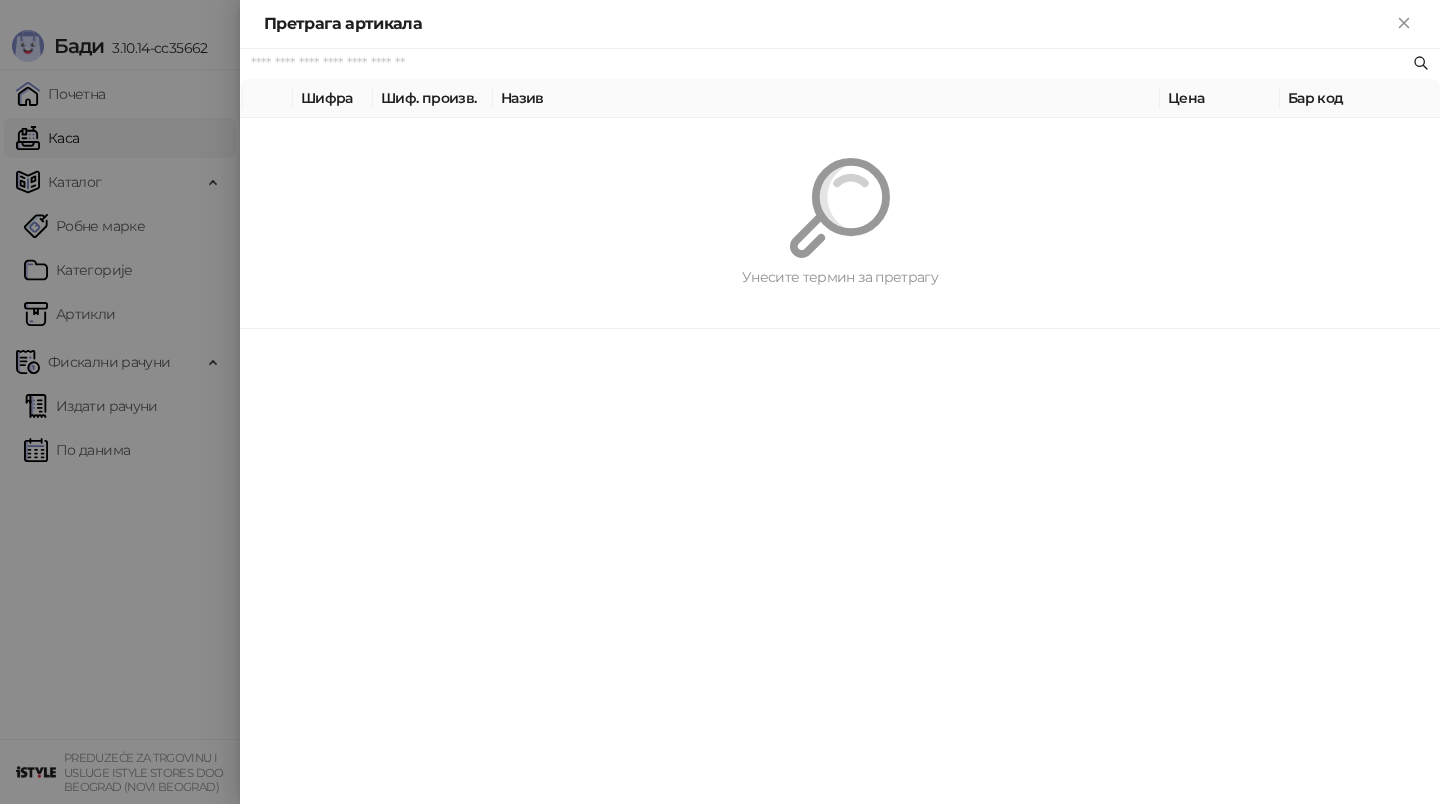 paste on "*********" 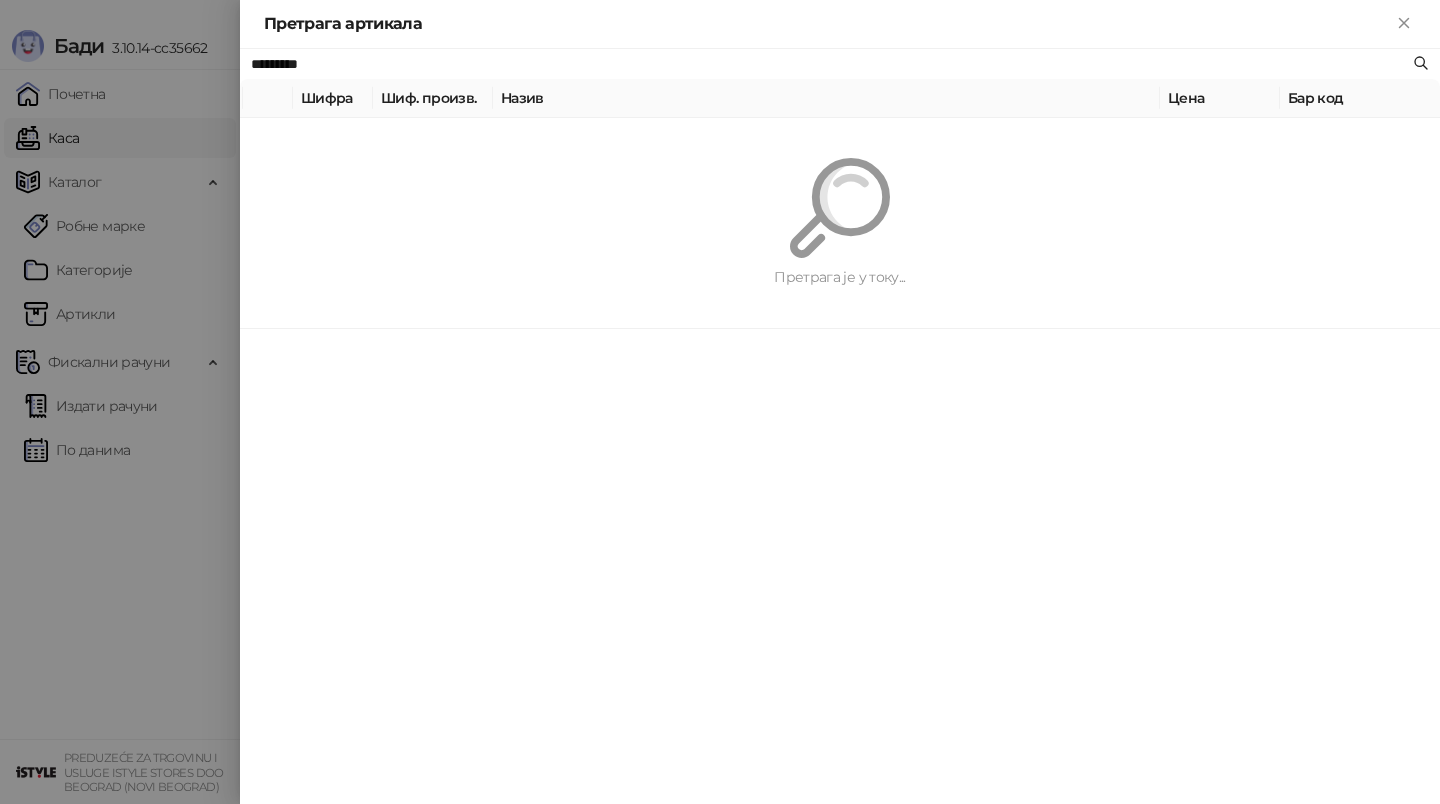 type on "*********" 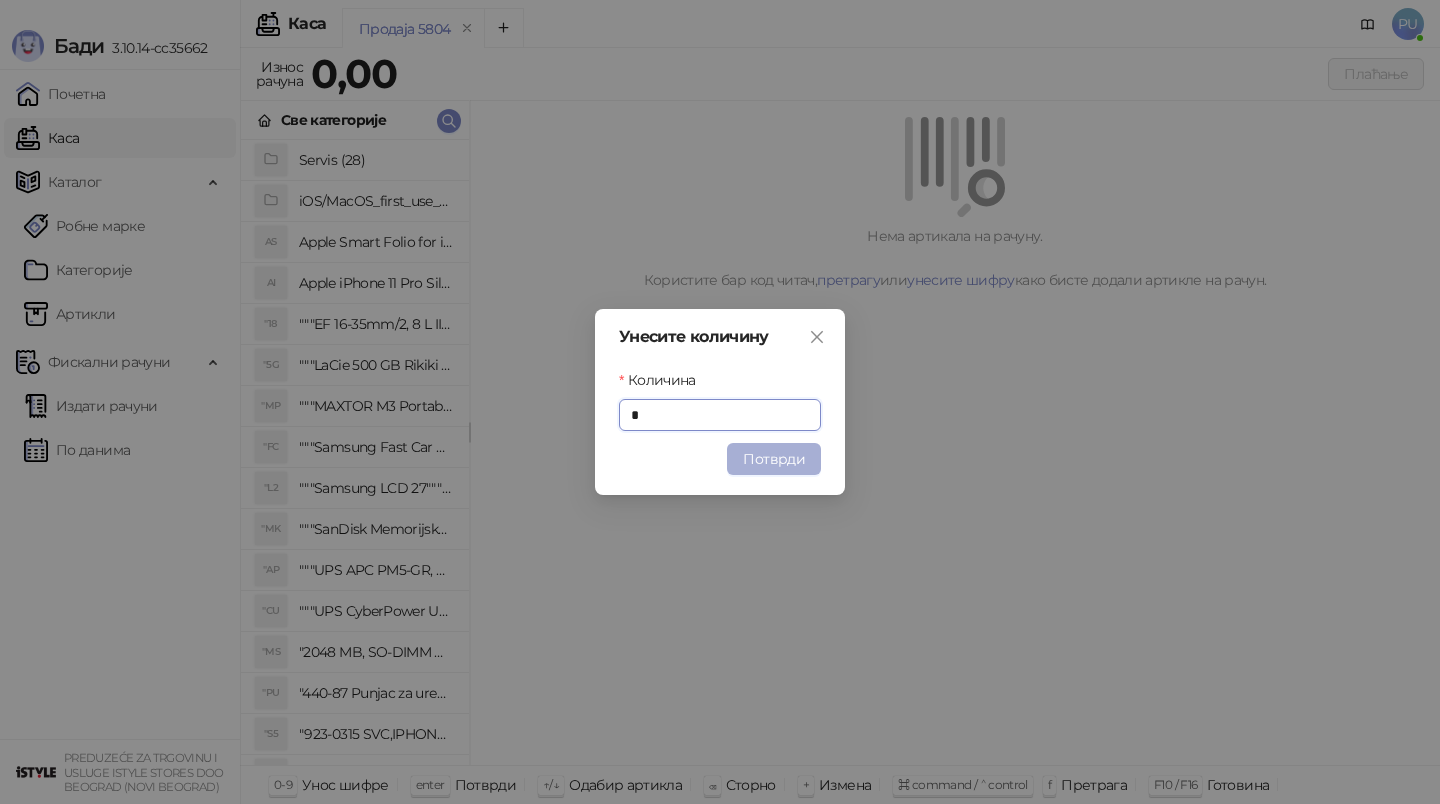 click on "Потврди" at bounding box center [774, 459] 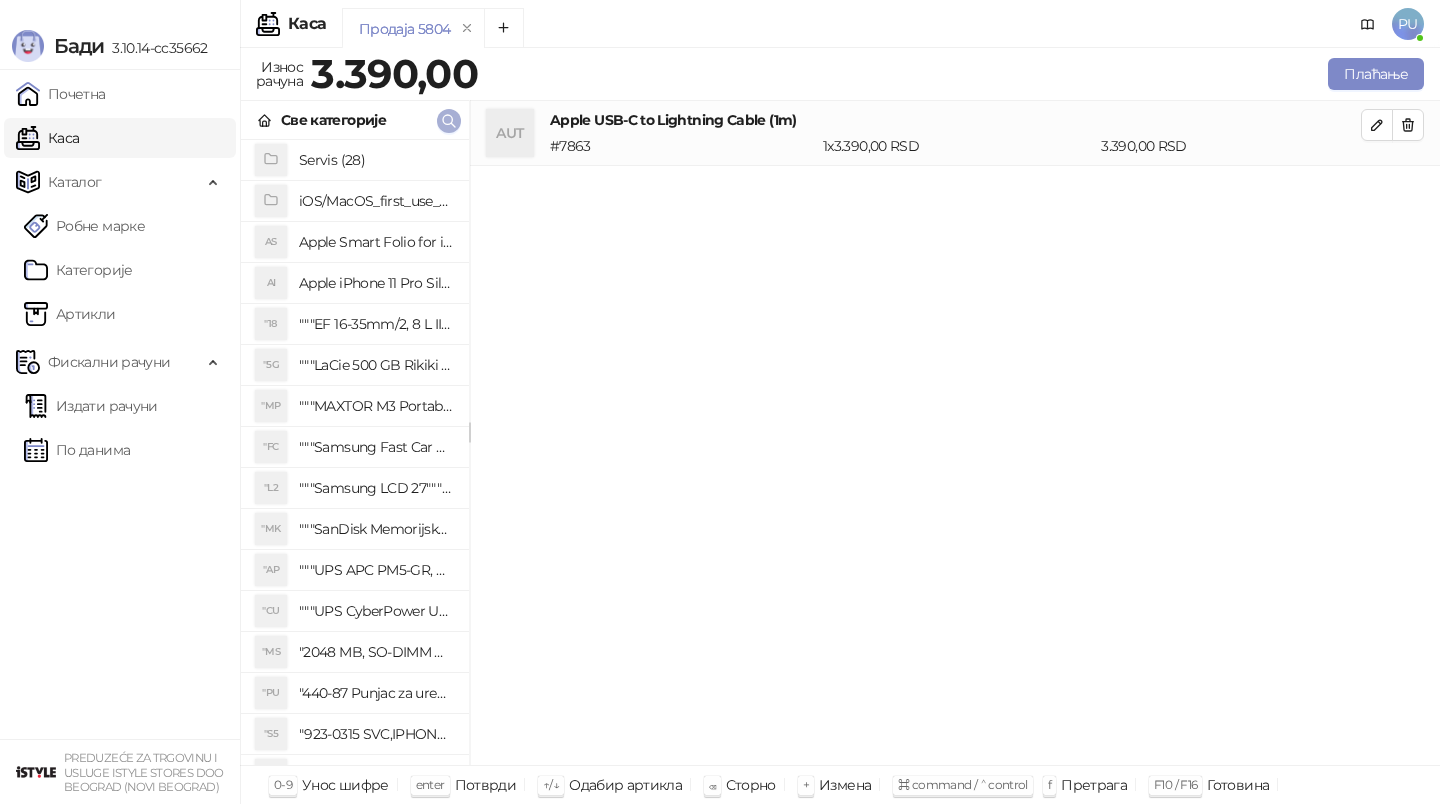 click 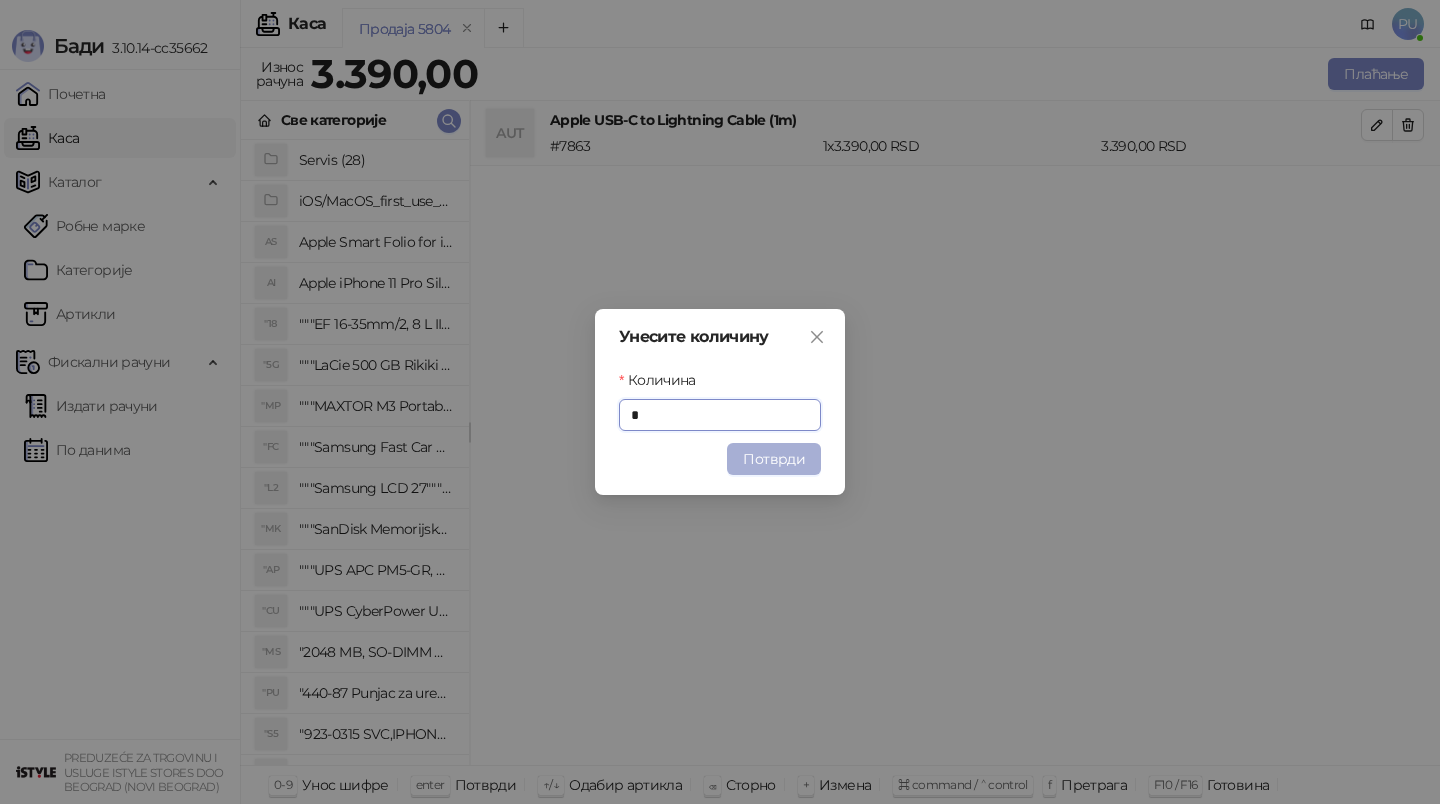 click on "Потврди" at bounding box center [774, 459] 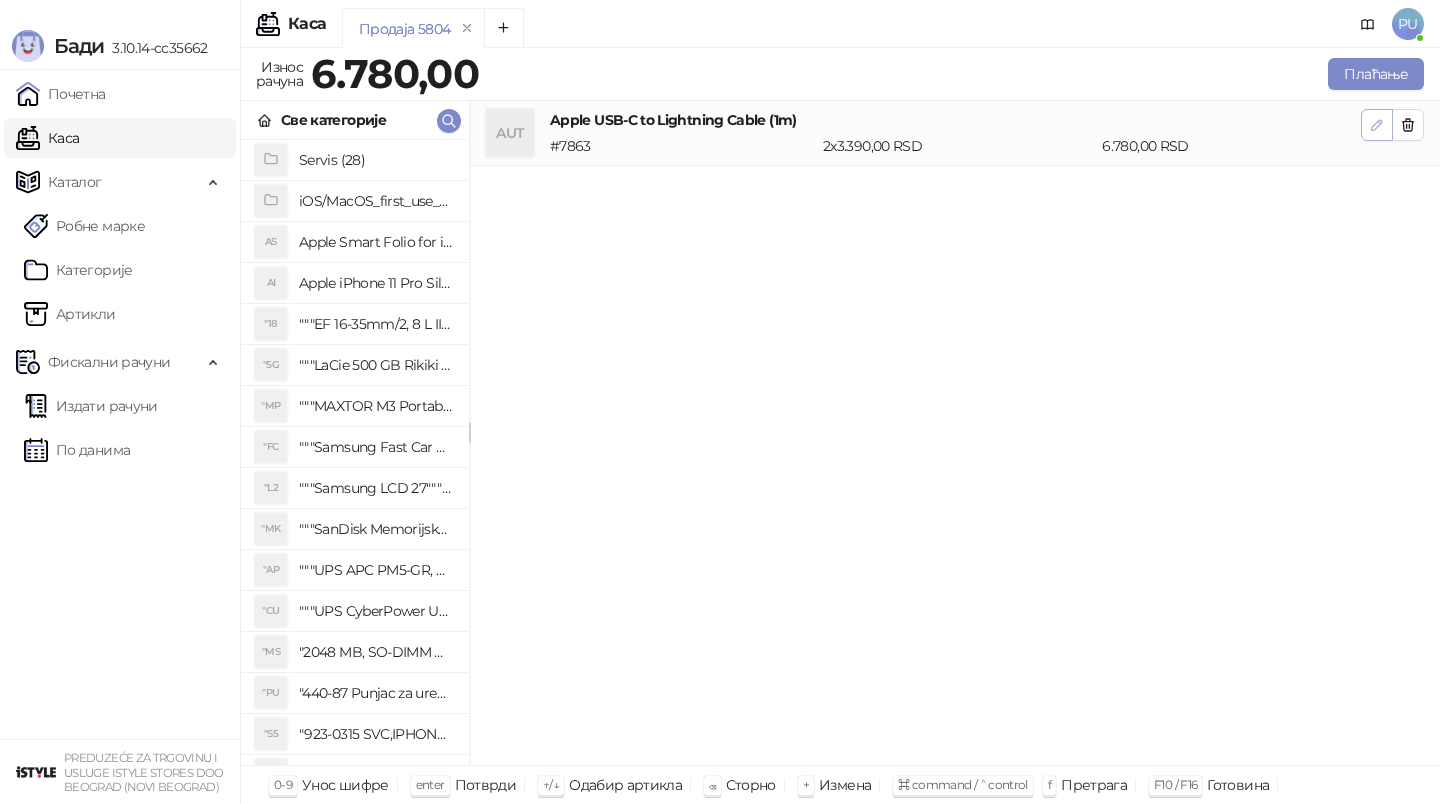 click at bounding box center (1377, 125) 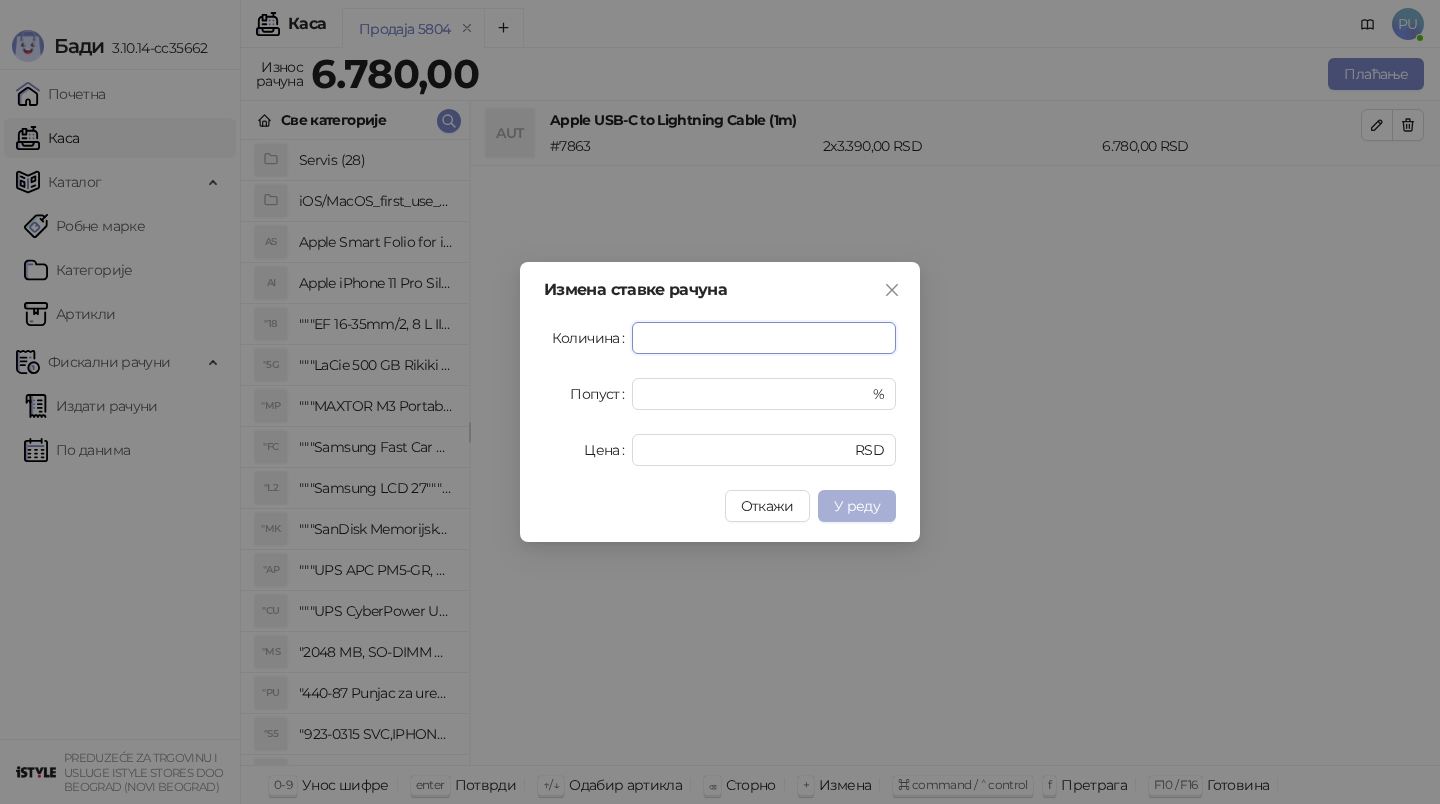 type on "*" 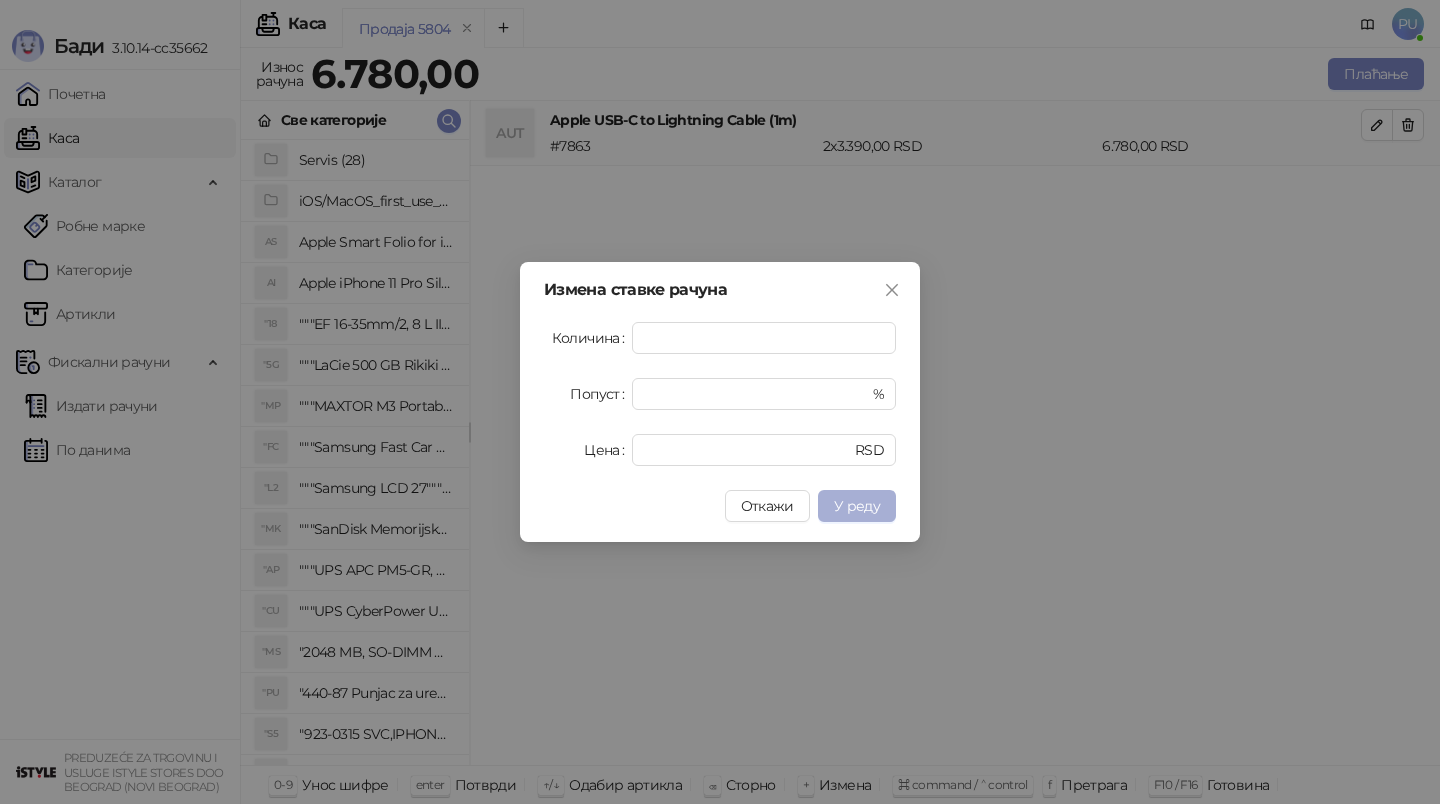 click on "У реду" at bounding box center [857, 506] 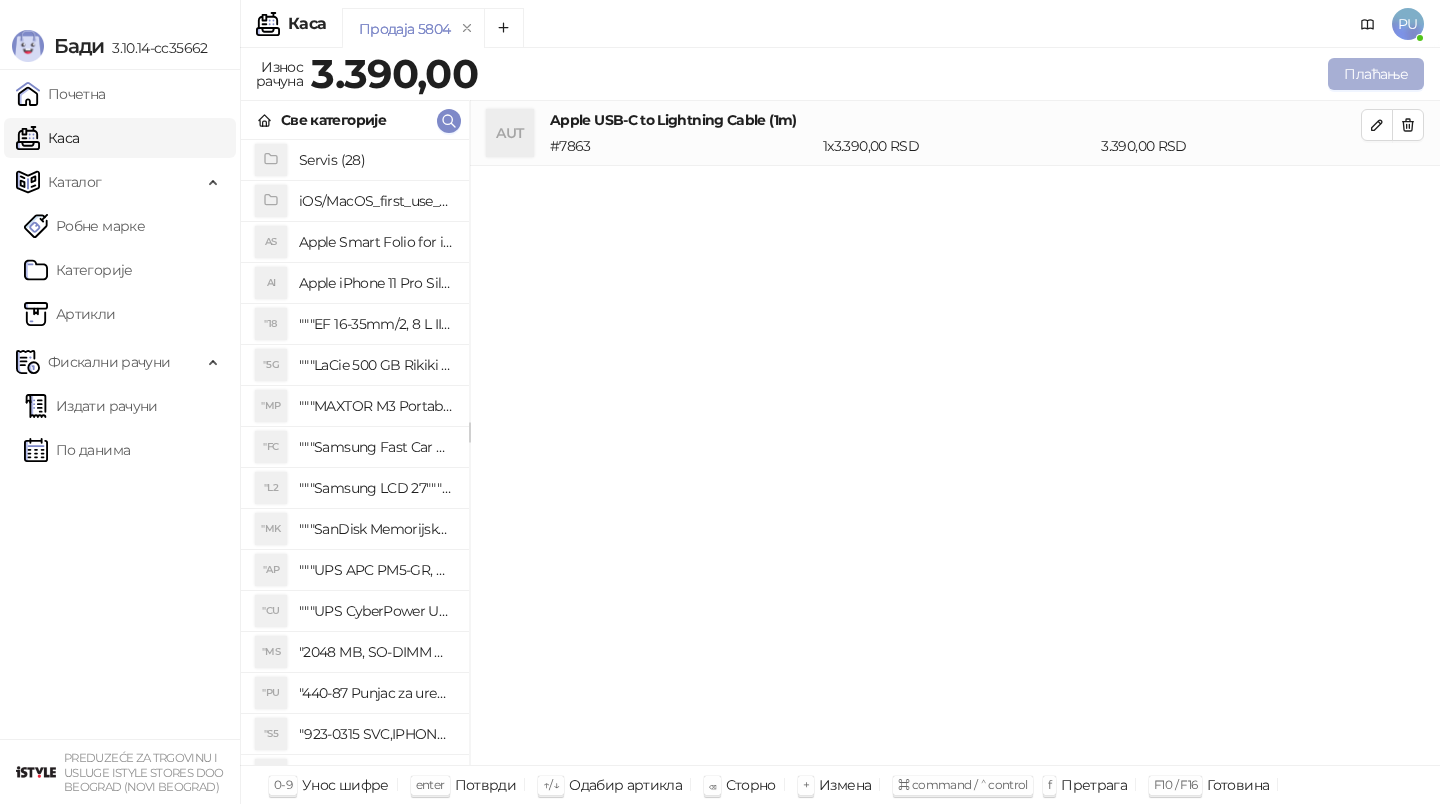 click on "Плаћање" at bounding box center [1376, 74] 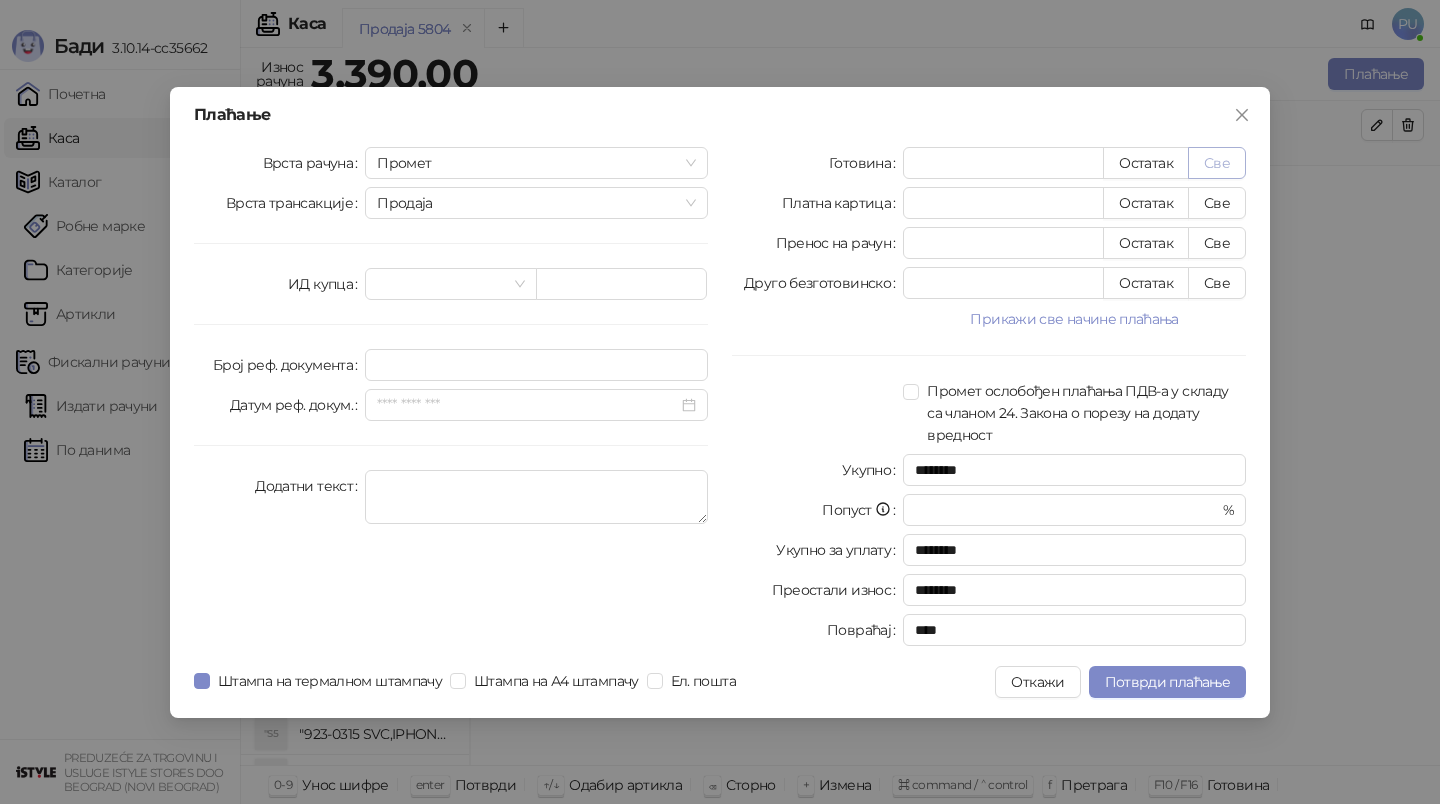 click on "Све" at bounding box center [1217, 163] 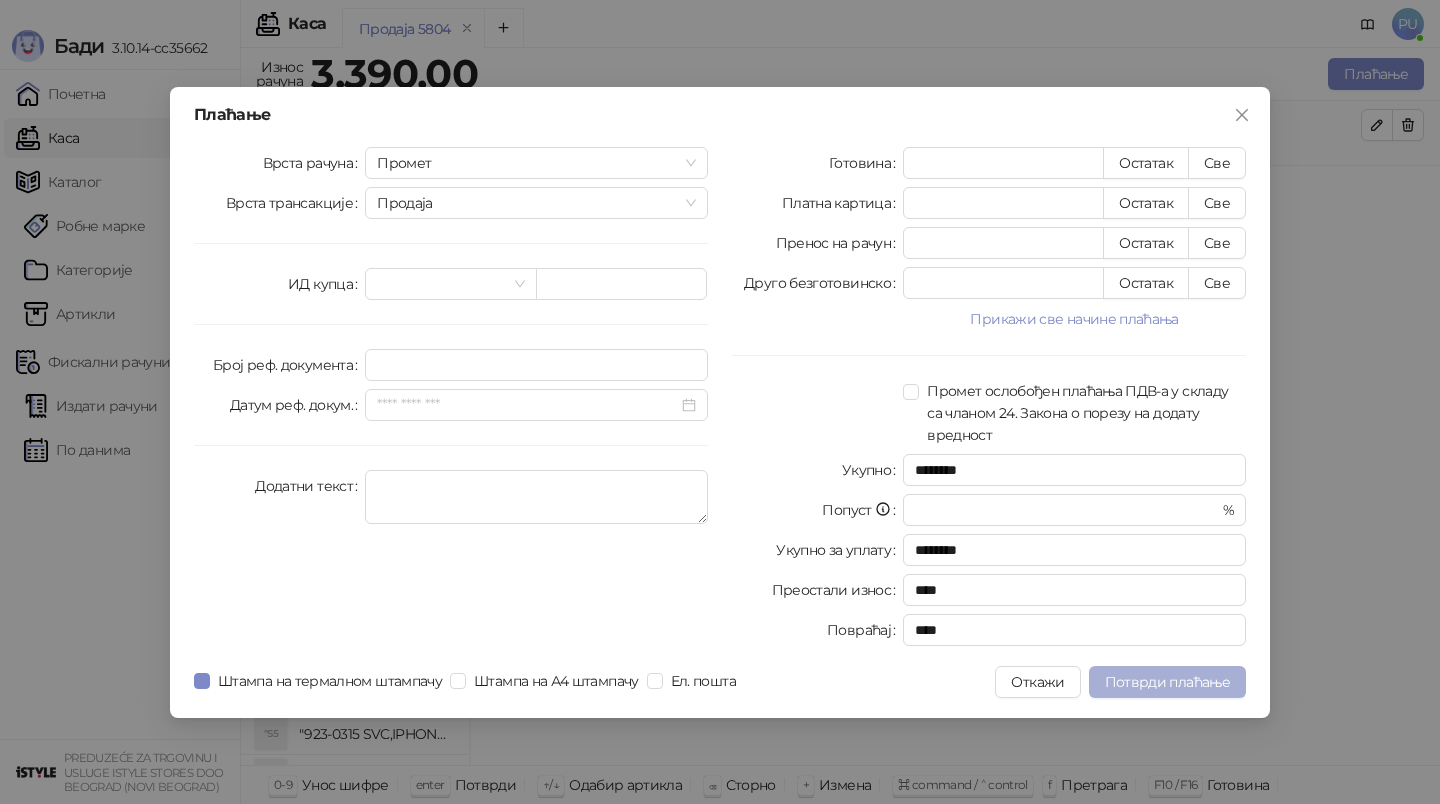 click on "Потврди плаћање" at bounding box center (1167, 682) 